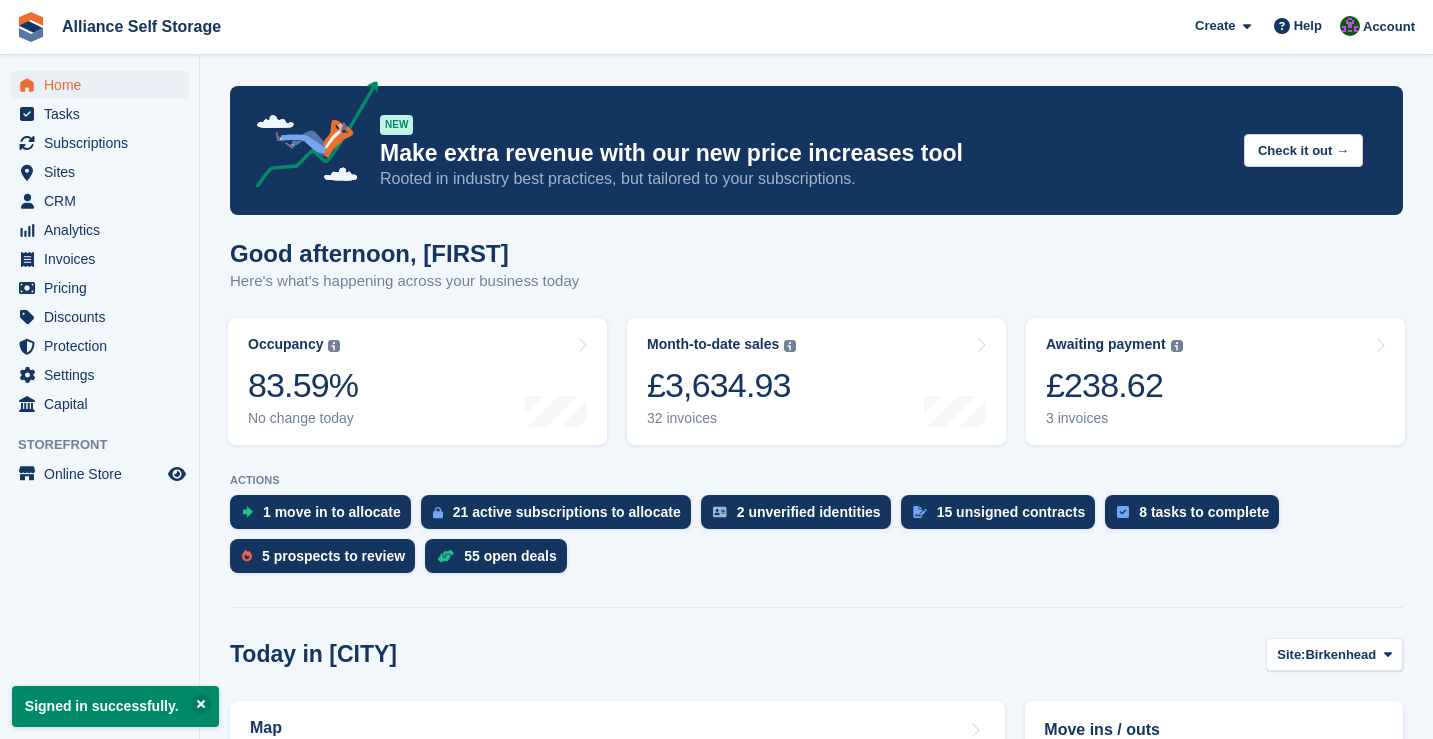 scroll, scrollTop: 0, scrollLeft: 0, axis: both 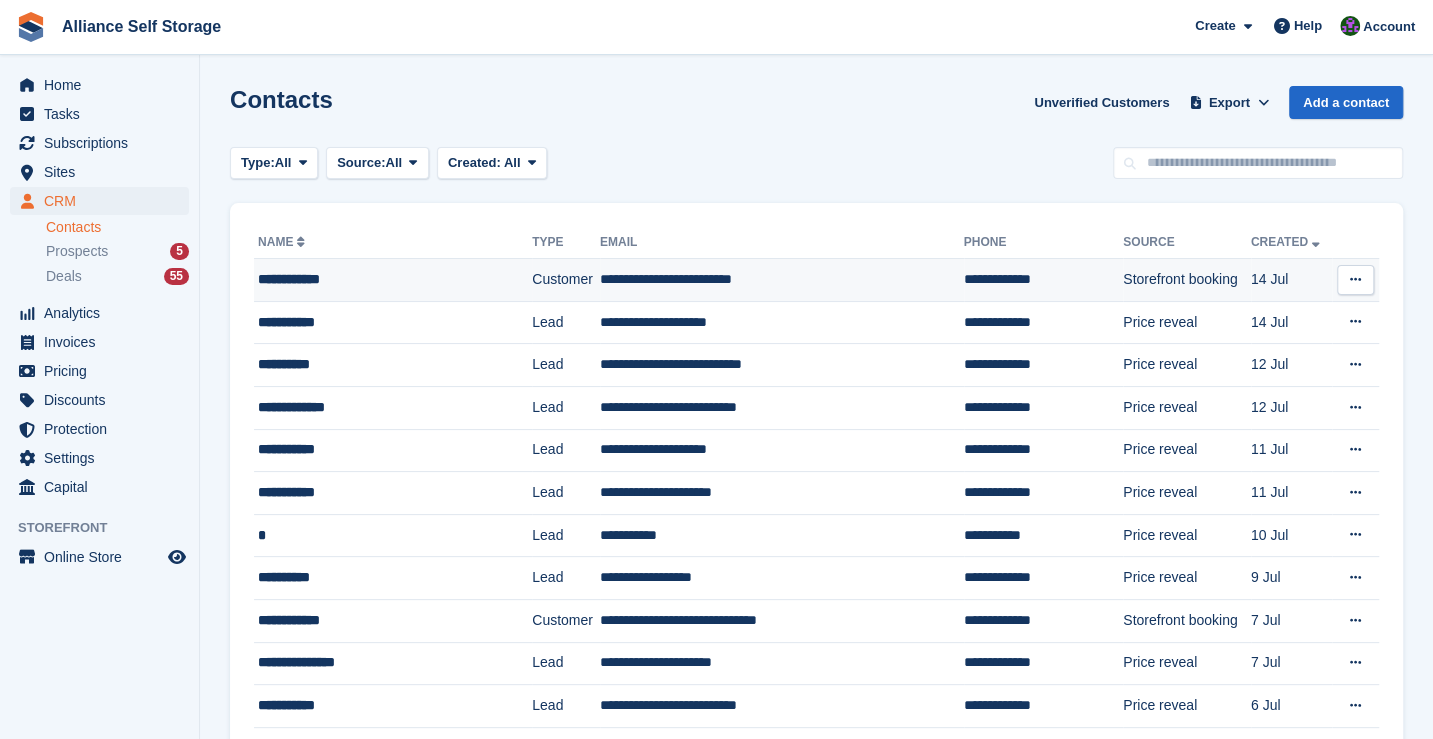 click on "**********" at bounding box center [380, 279] 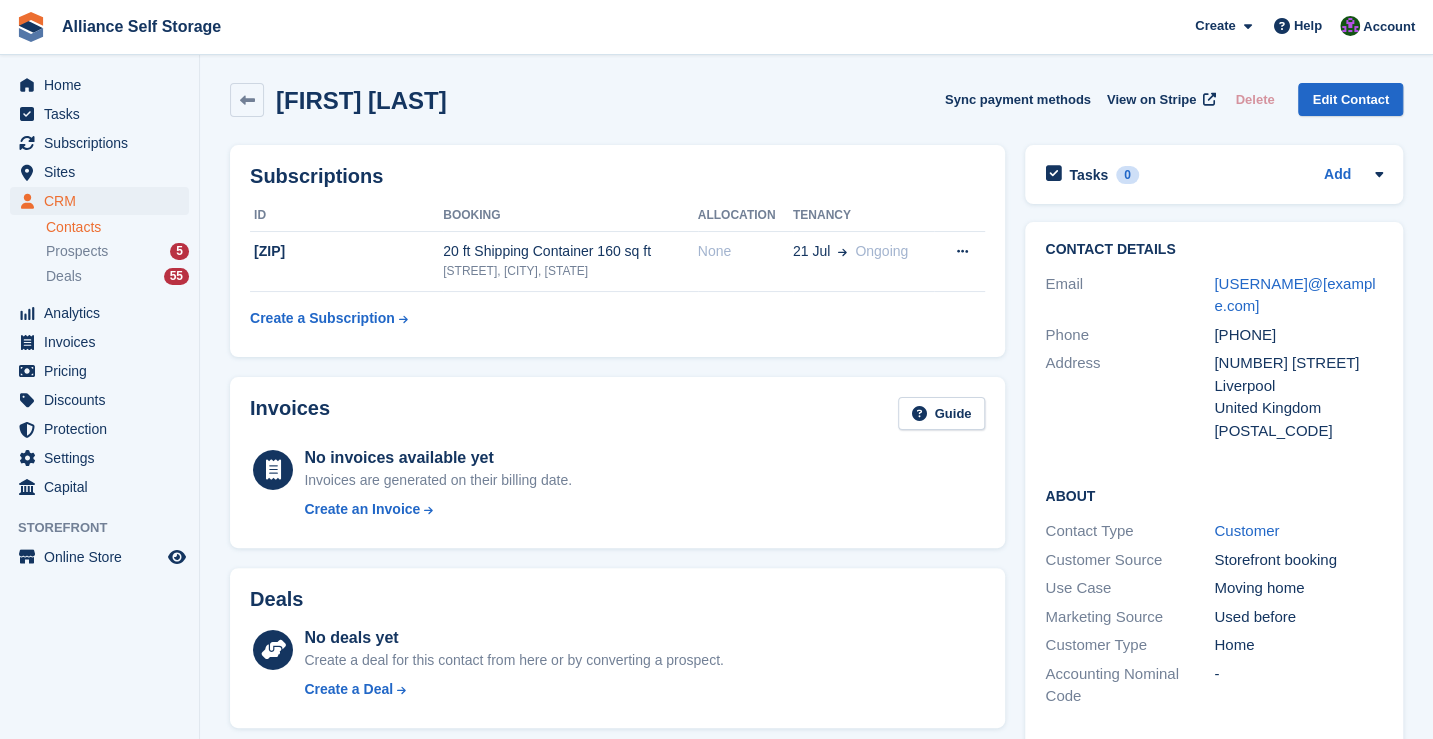 scroll, scrollTop: 0, scrollLeft: 0, axis: both 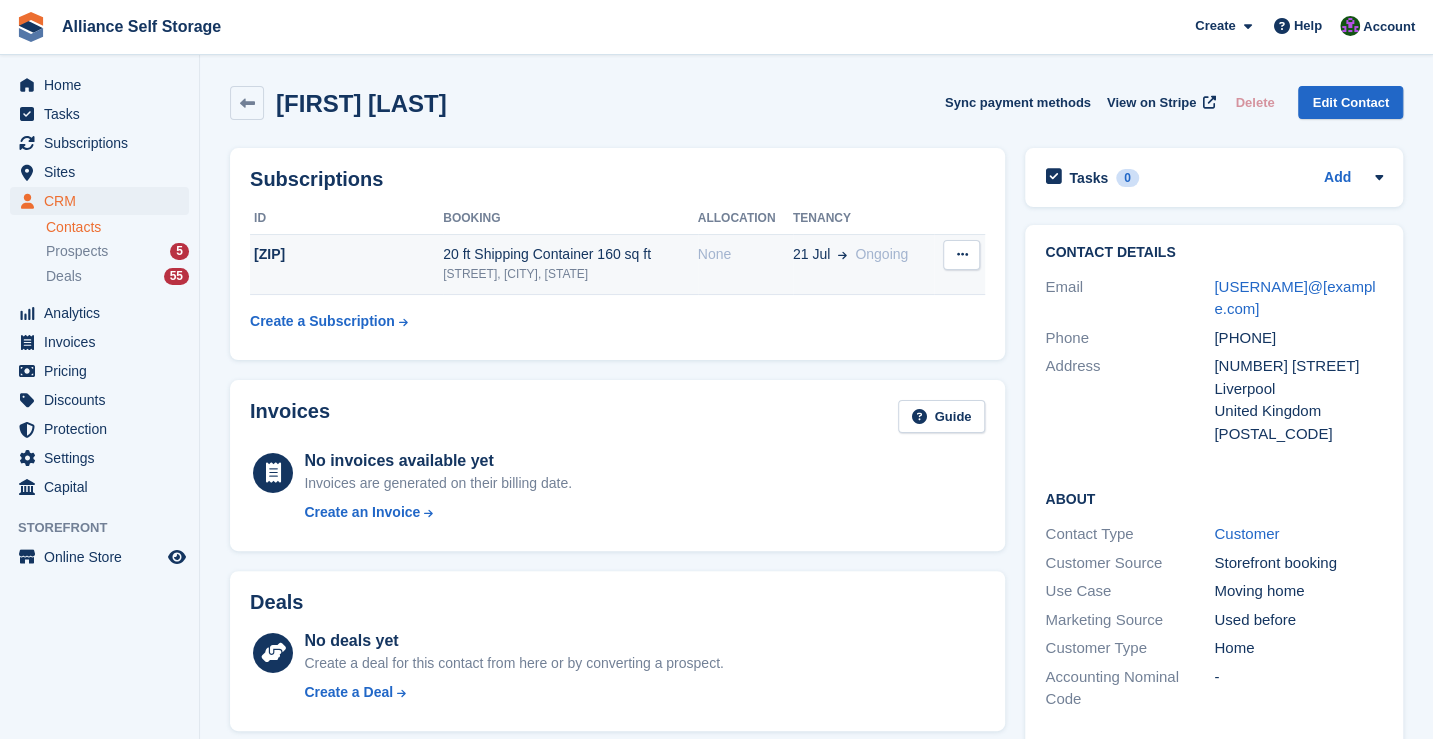 click on "21 Jul
Ongoing" at bounding box center [863, 264] 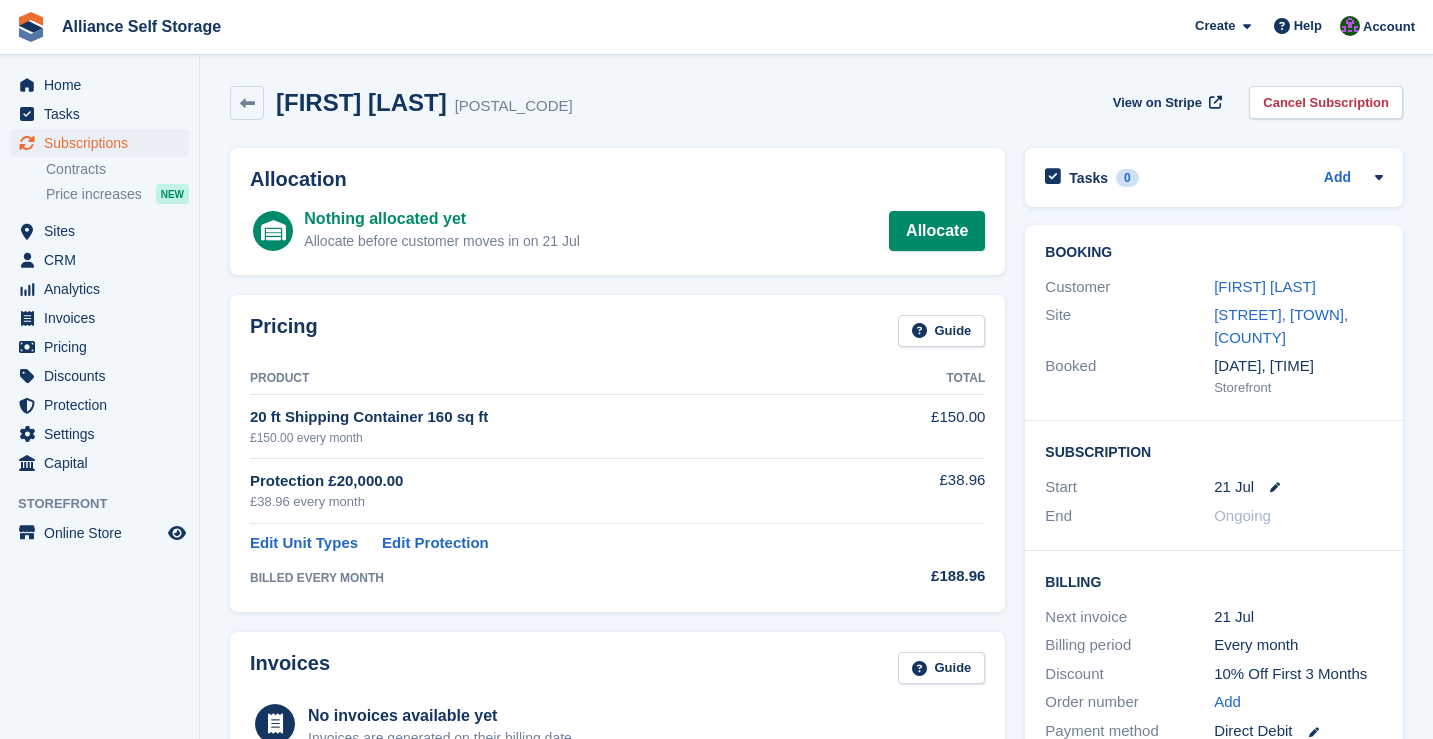 scroll, scrollTop: 0, scrollLeft: 0, axis: both 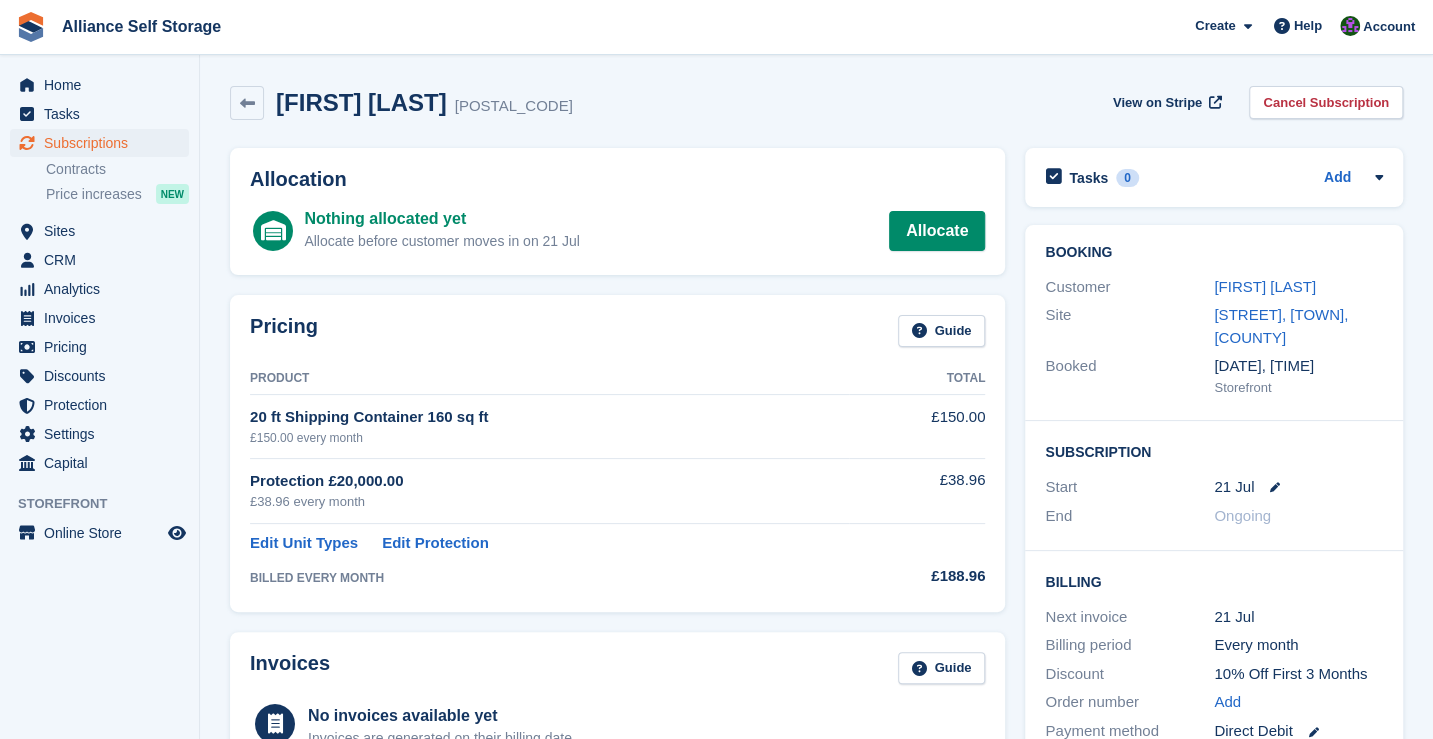 click at bounding box center [1267, 487] 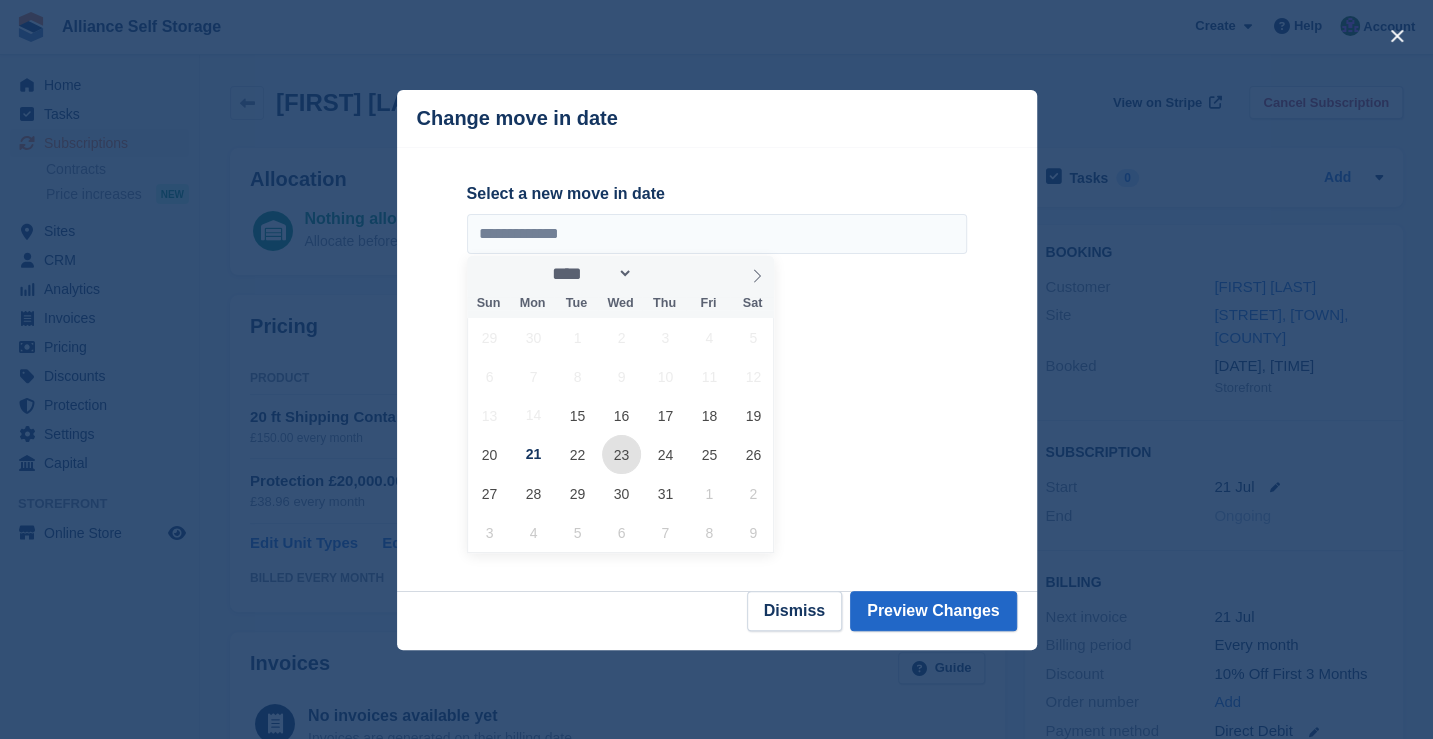 click on "23" at bounding box center (621, 454) 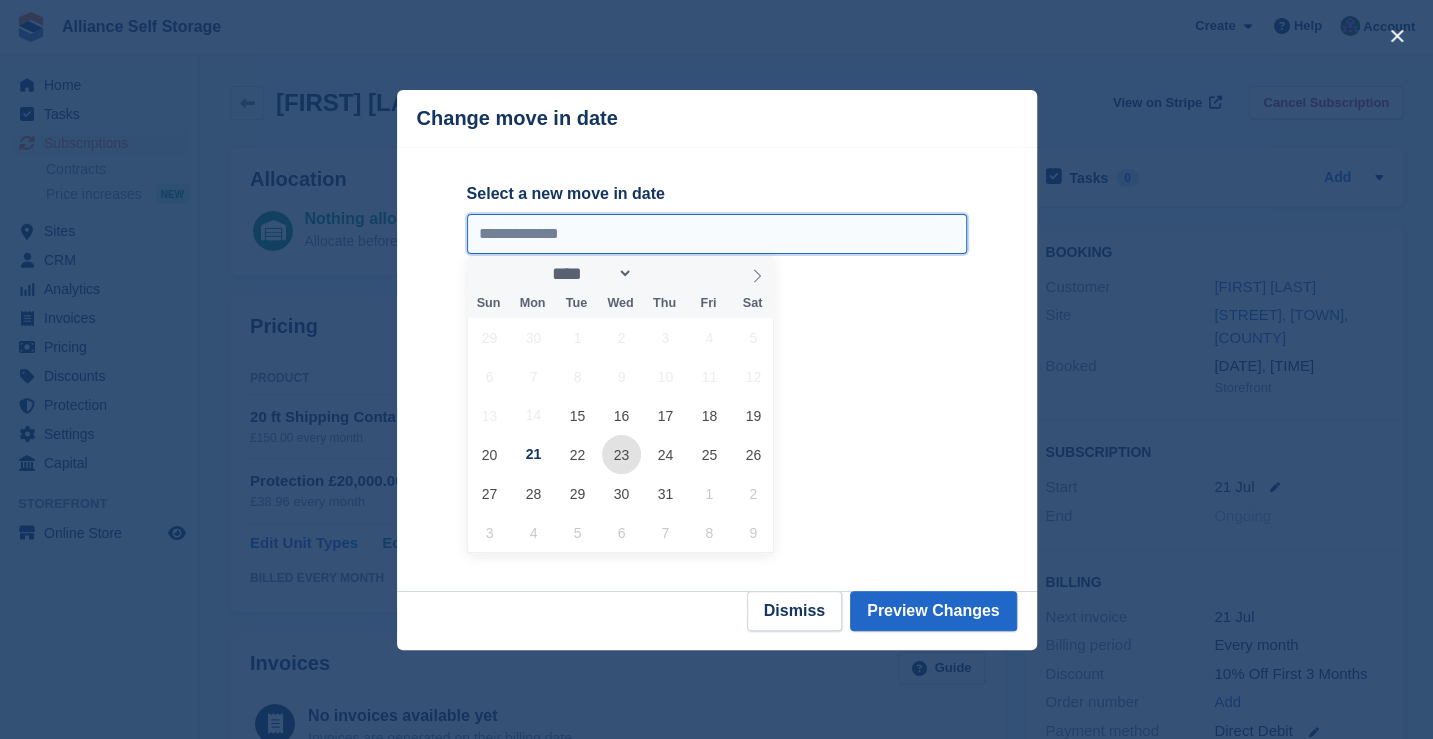 type on "**********" 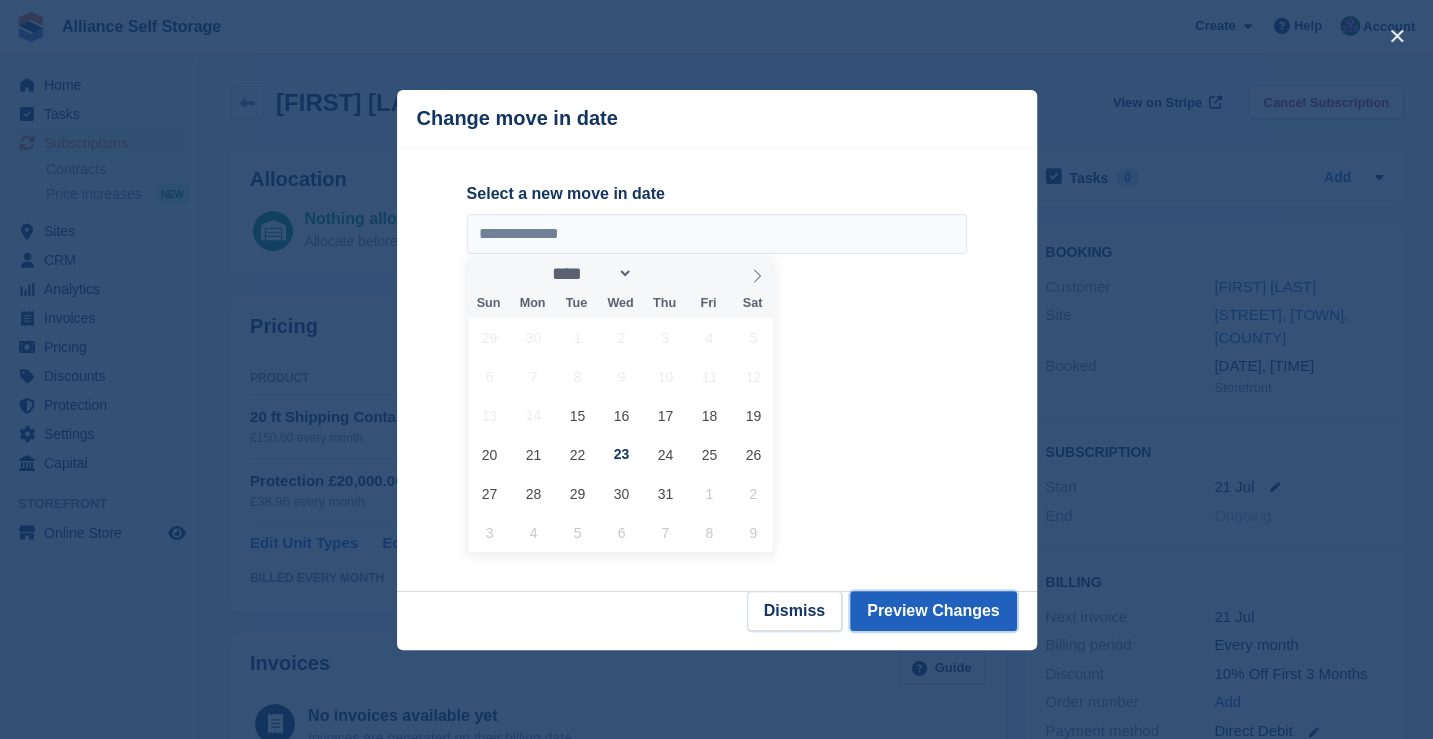 click on "Preview Changes" at bounding box center (933, 611) 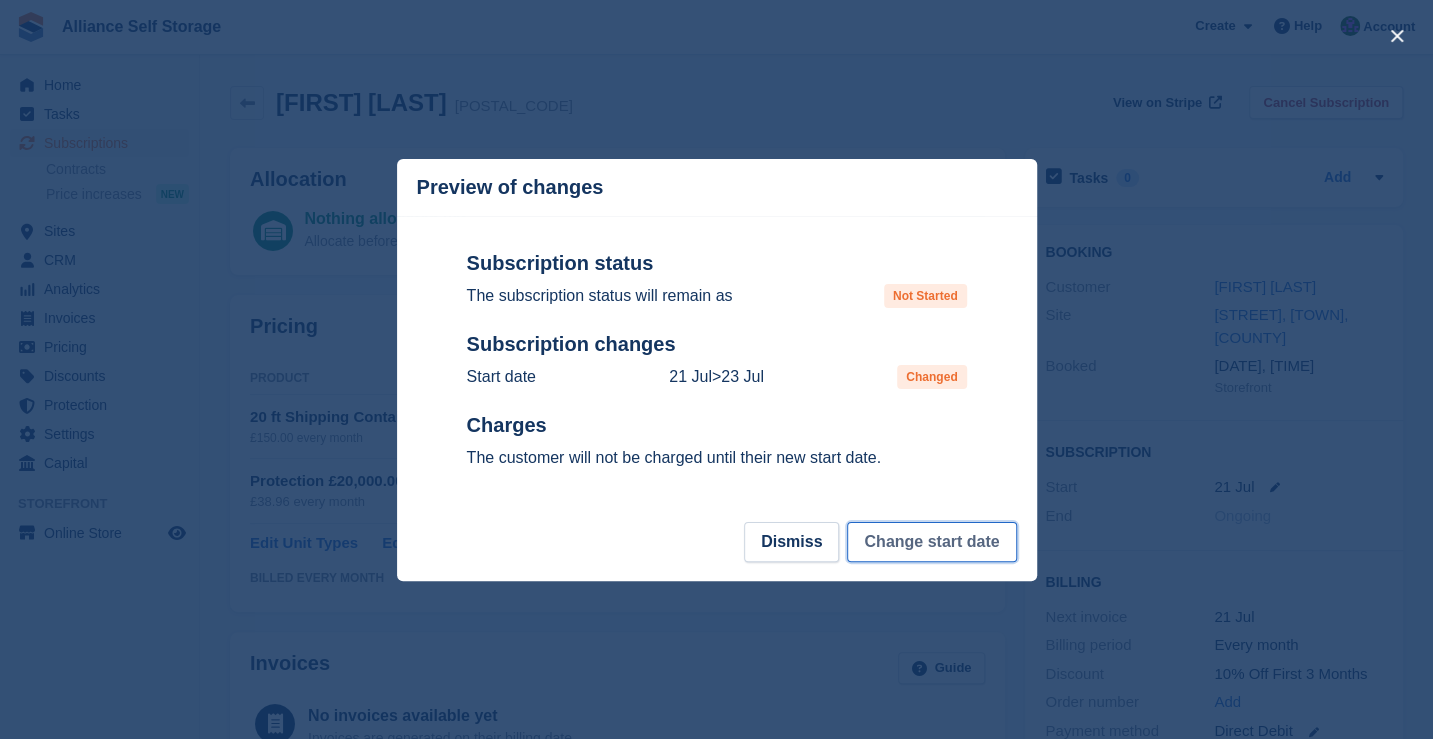 click on "Change start date" at bounding box center [931, 542] 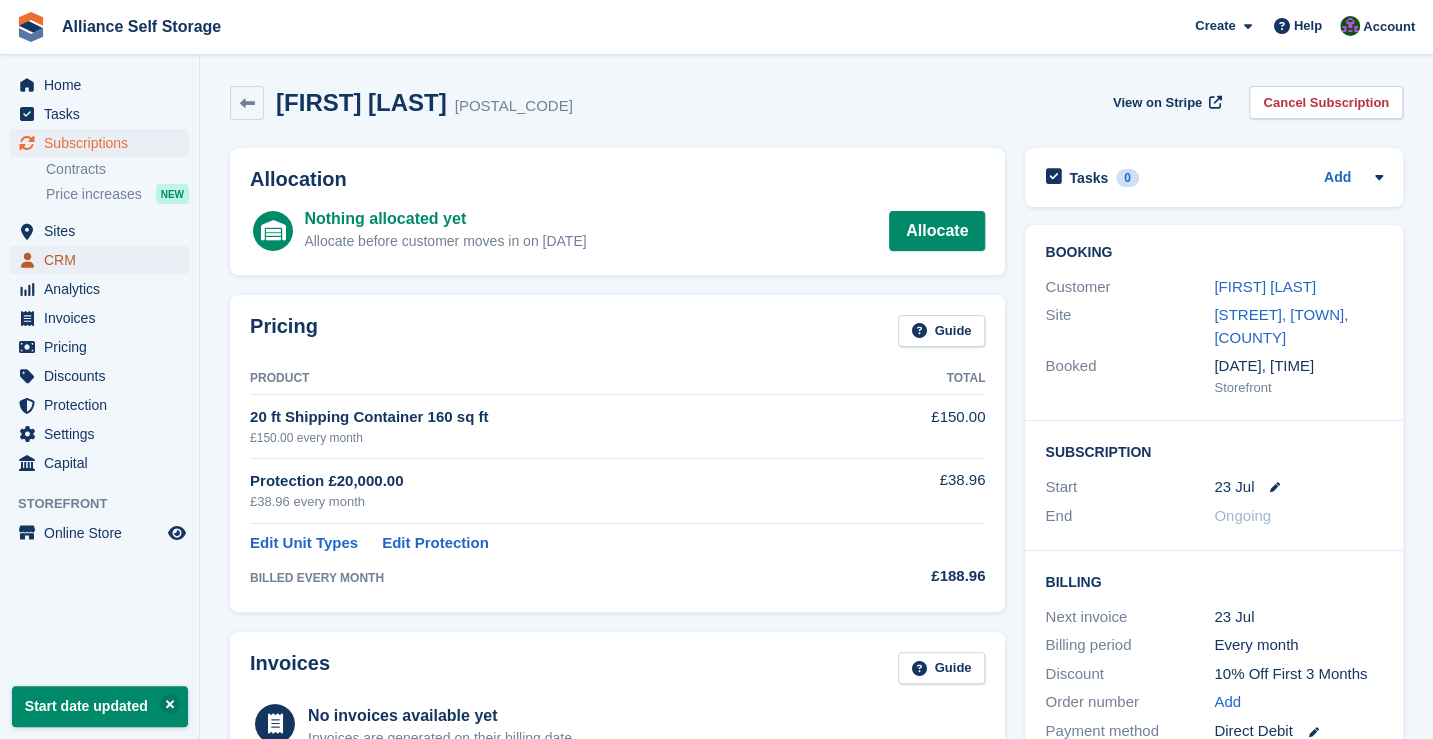 click on "CRM" at bounding box center (104, 260) 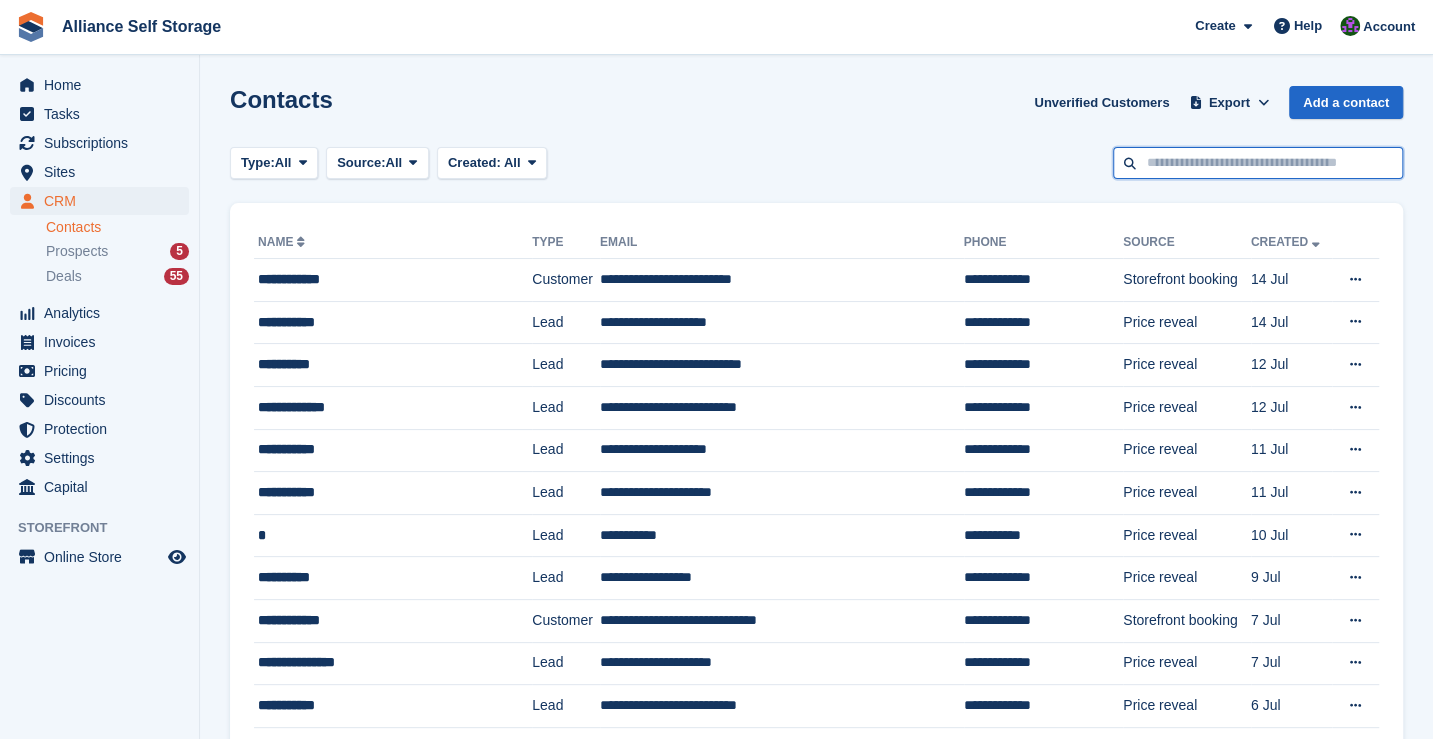 click at bounding box center [1258, 163] 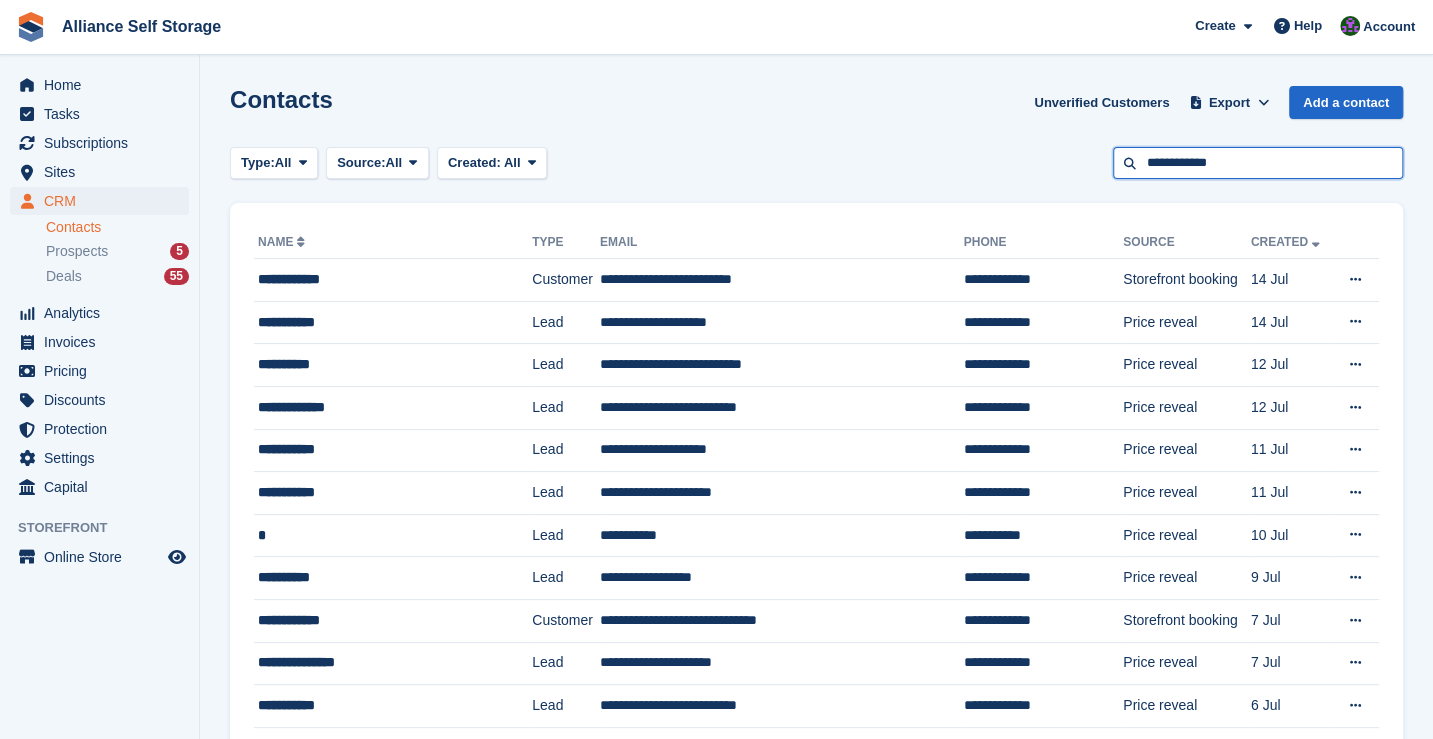 type on "**********" 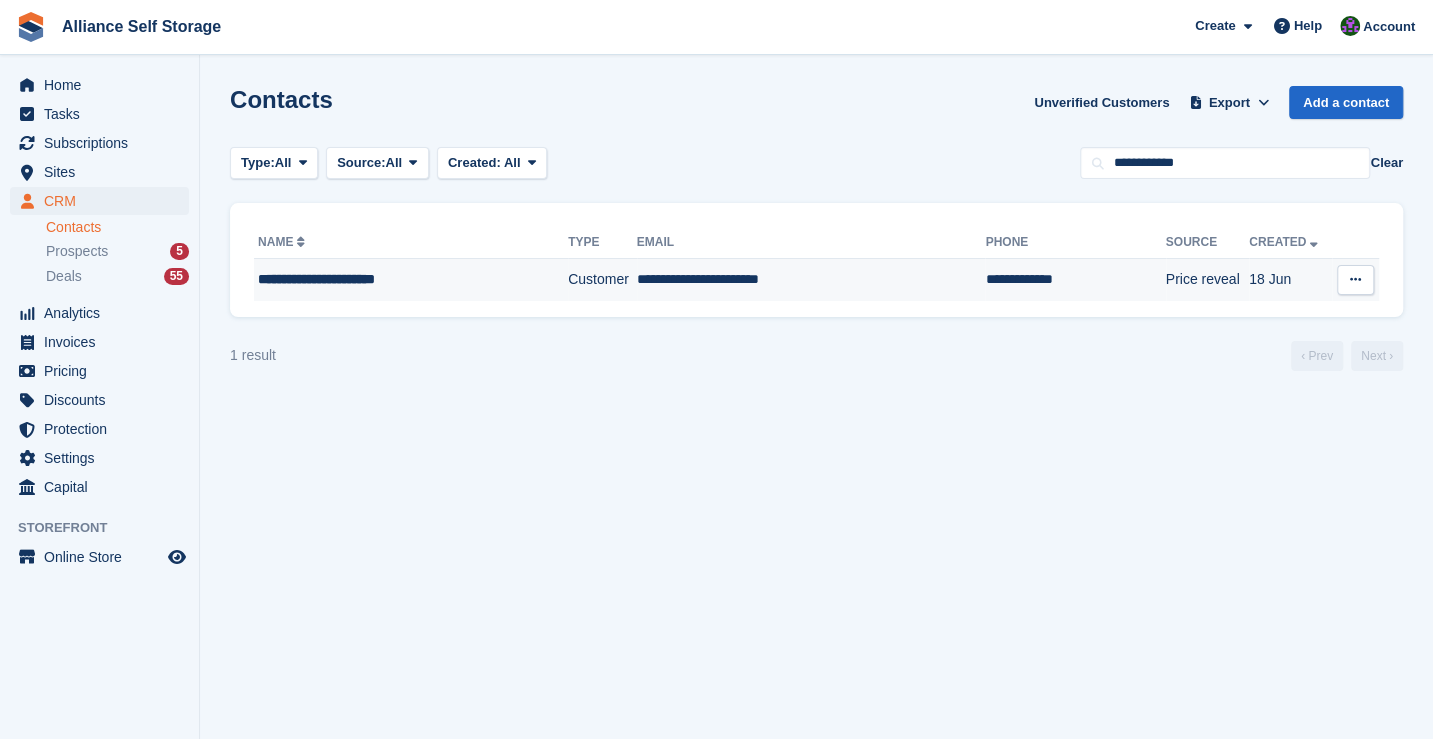 click on "**********" at bounding box center [811, 280] 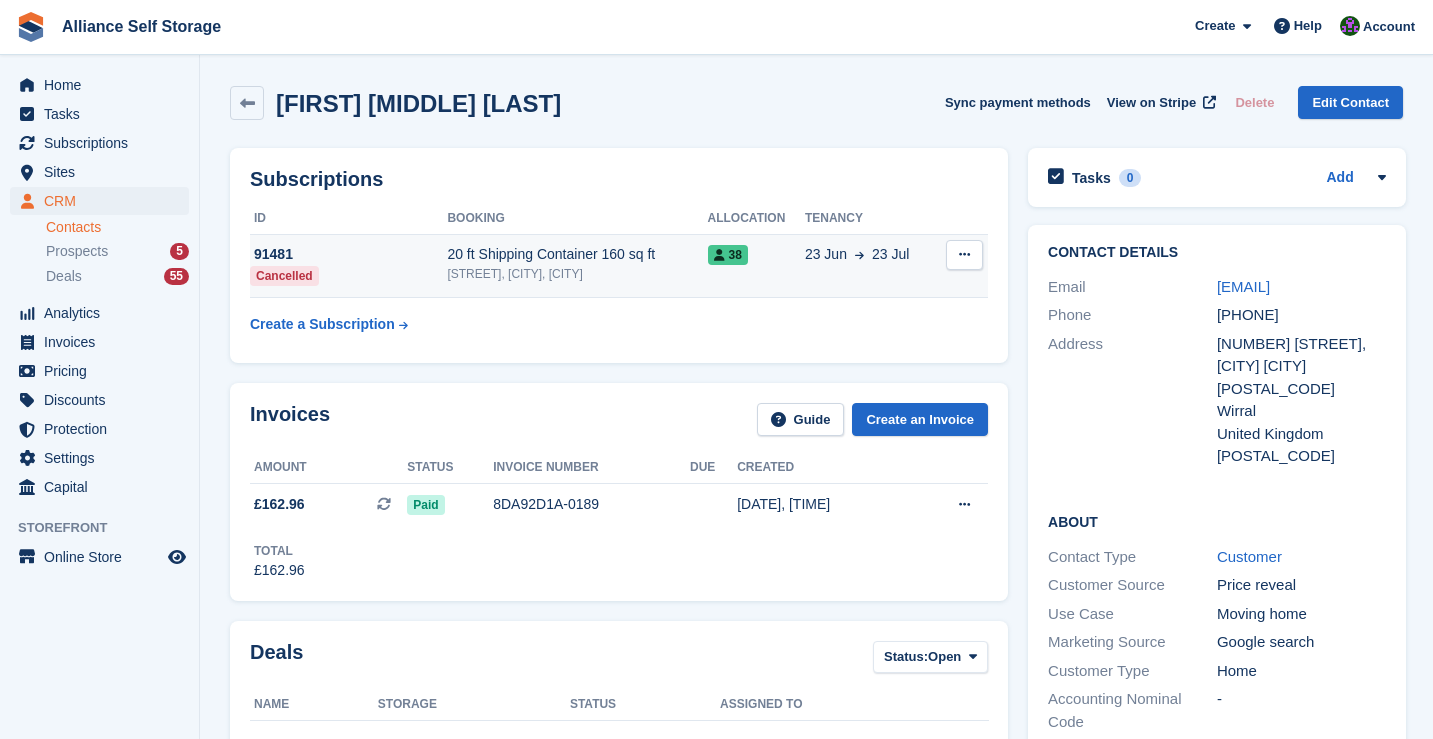 scroll, scrollTop: 0, scrollLeft: 0, axis: both 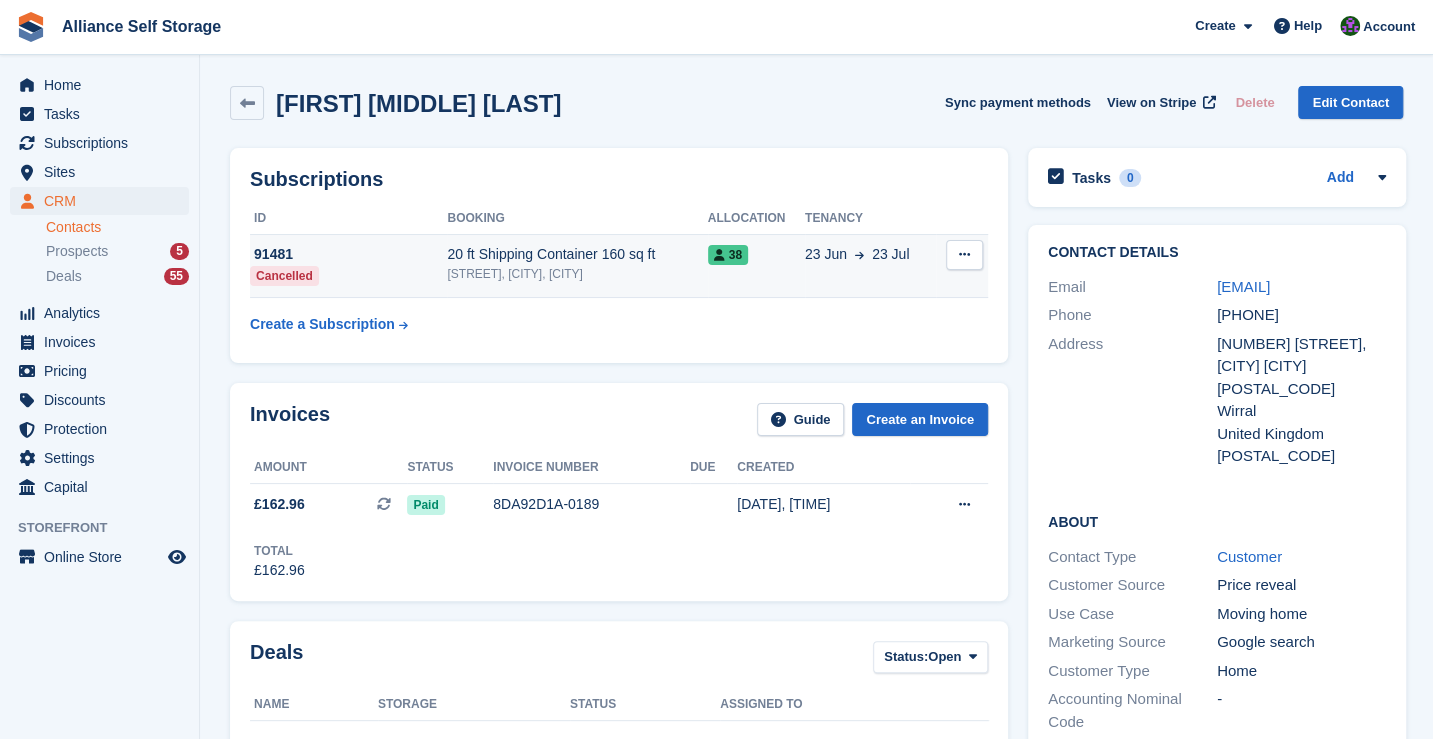 click at bounding box center [964, 255] 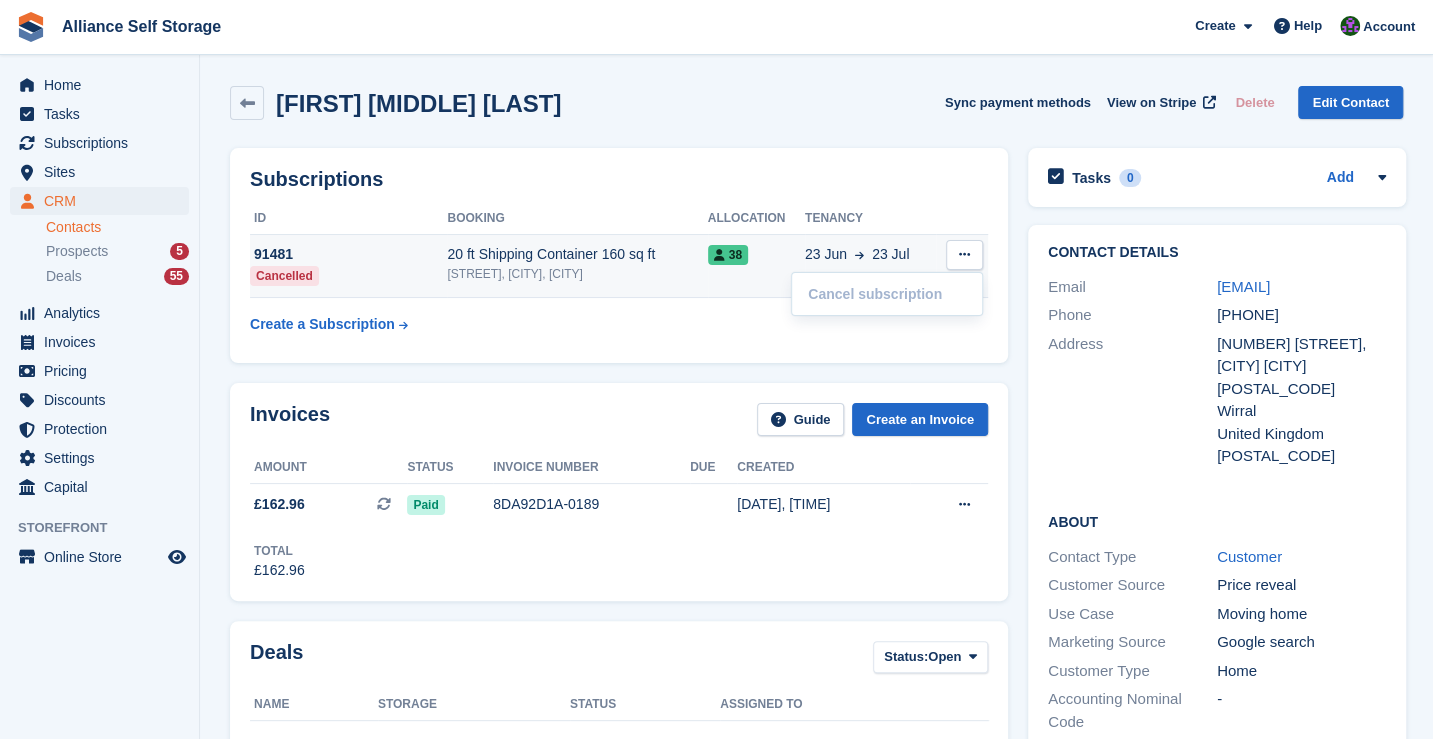 click on "20 ft Shipping Container 160 sq ft" at bounding box center [577, 254] 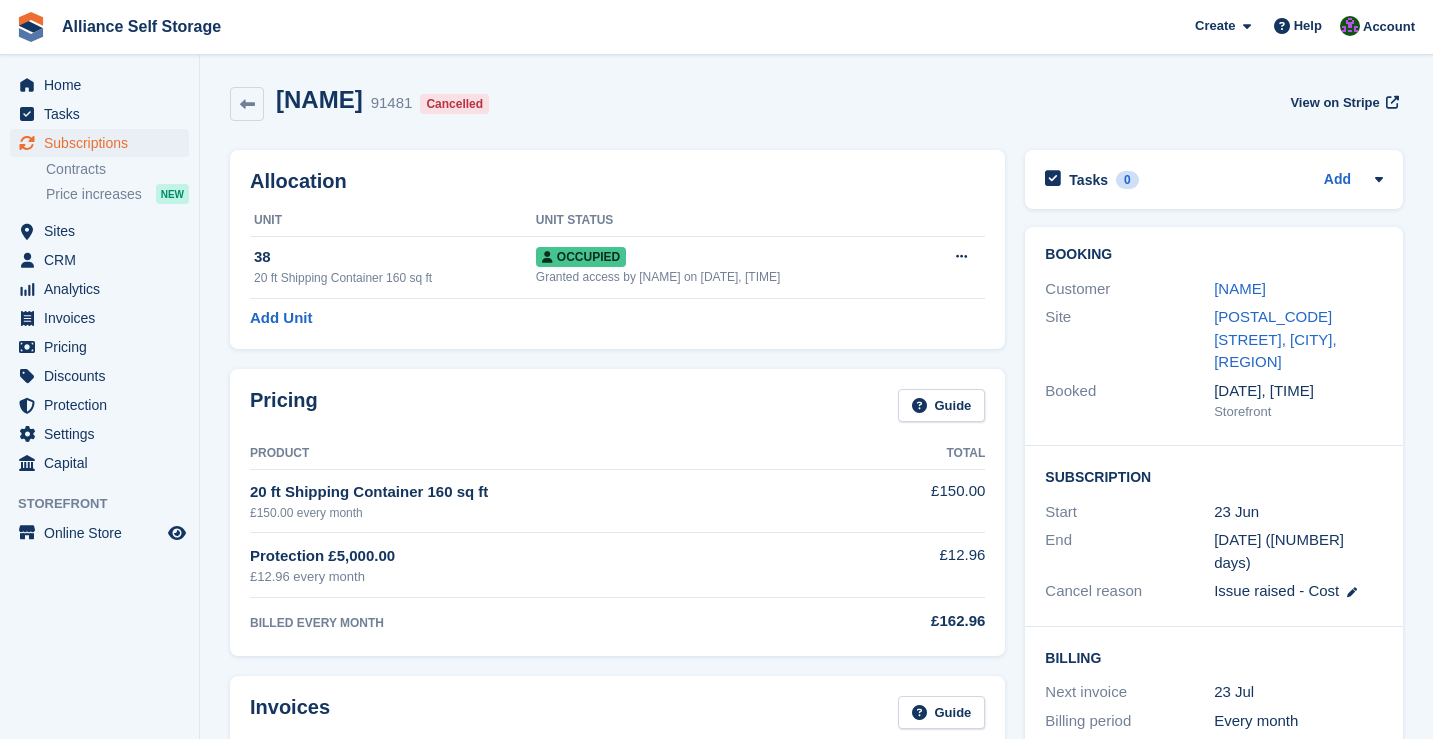 click on "Allocation
Unit
Unit Status
38
20 ft Shipping Container 160 sq ft
Occupied
Granted access by [NAME] on [DATE],  [TIME]
Overlock
Repossess
Deallocate
Add Unit" at bounding box center (617, 249) 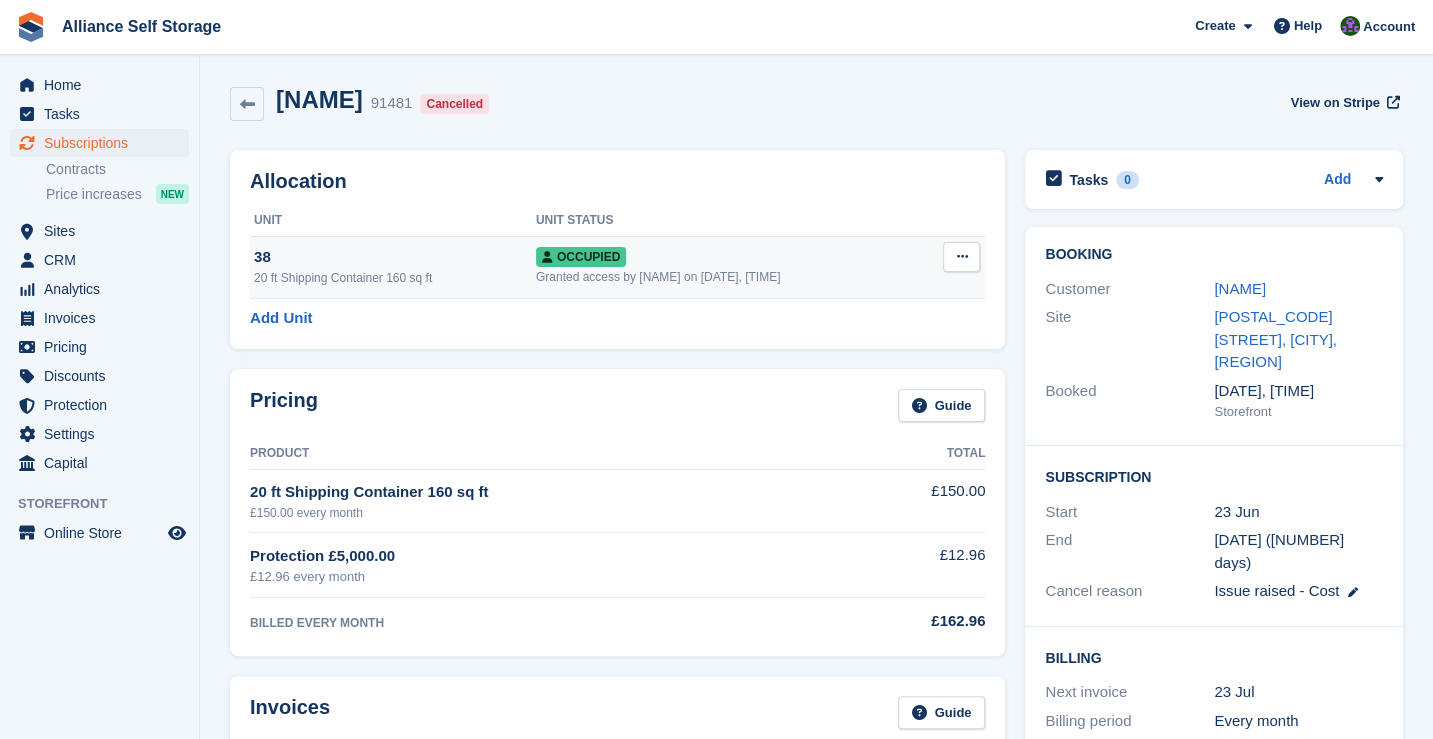 click at bounding box center (961, 257) 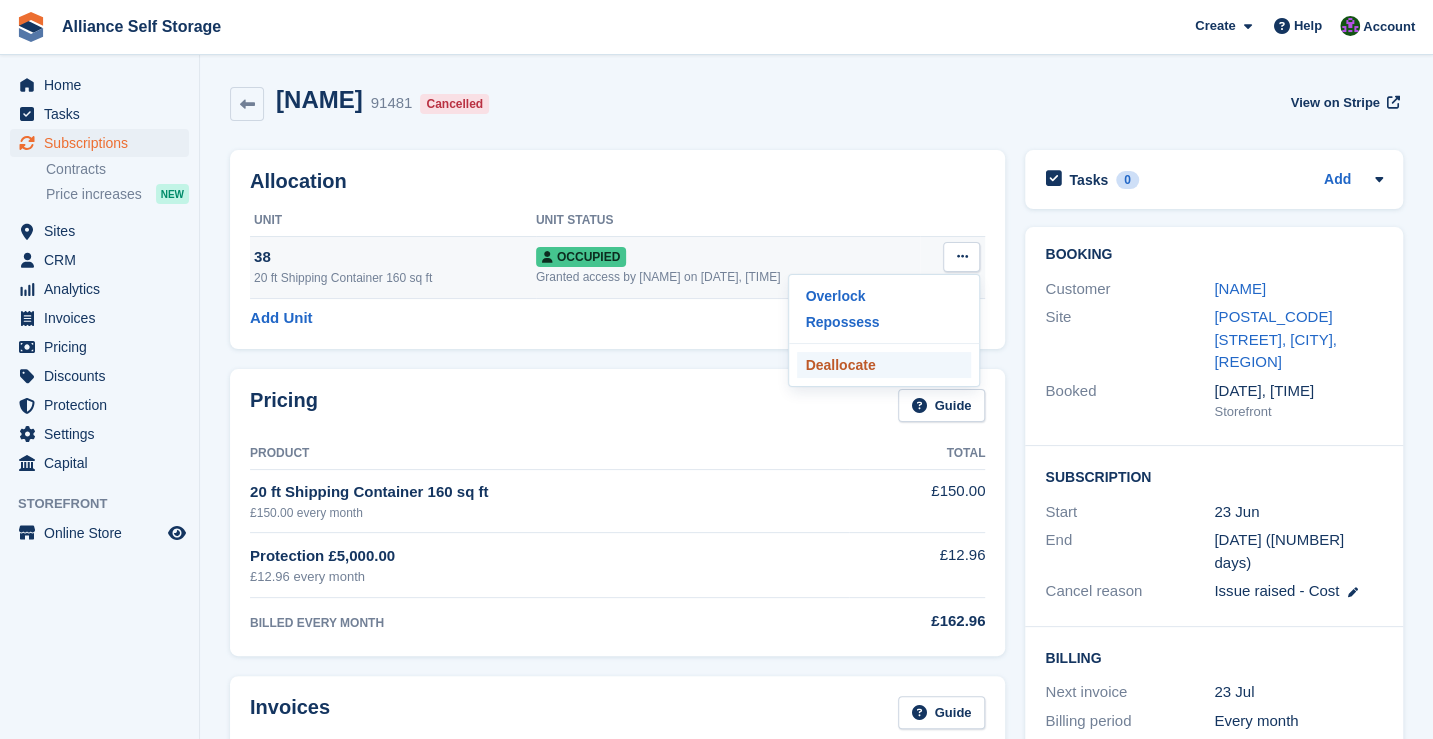 click on "Deallocate" at bounding box center [884, 365] 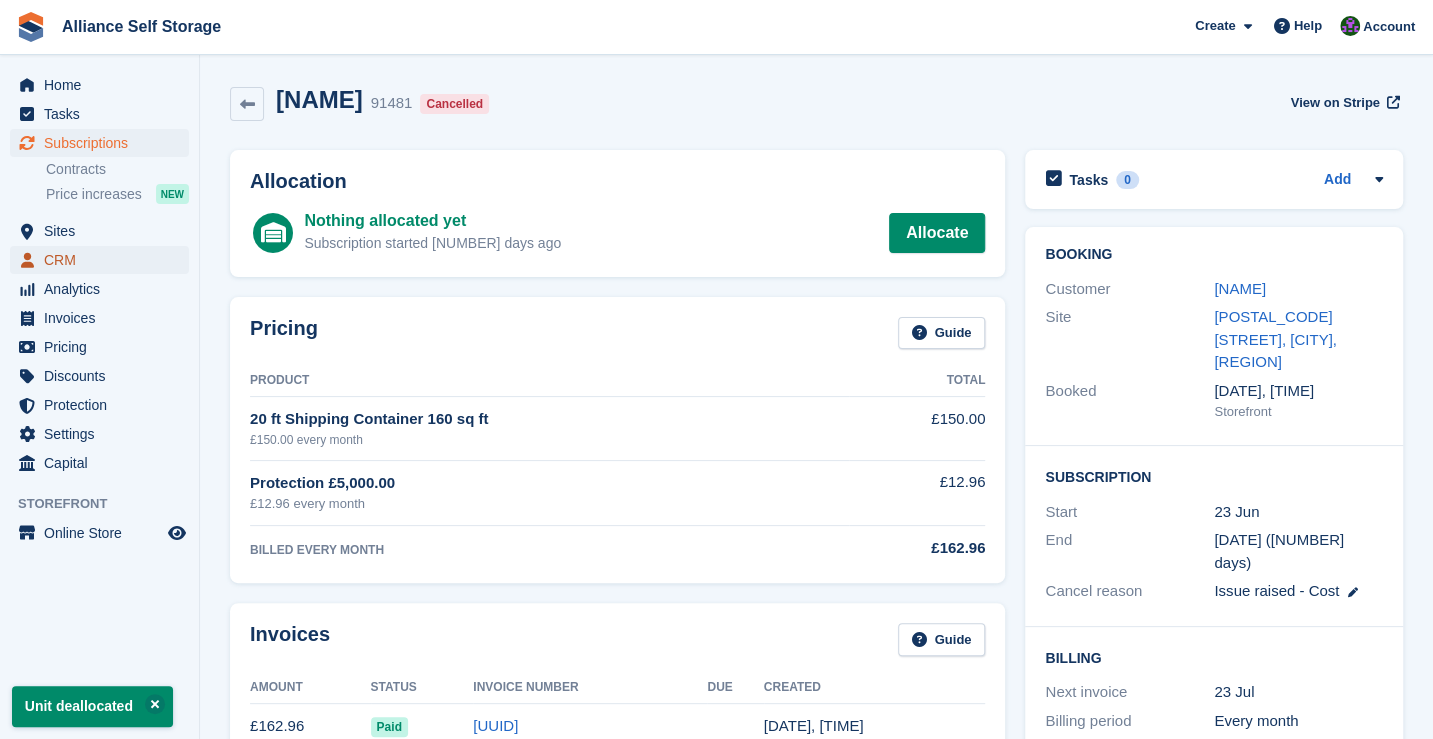 click on "CRM" at bounding box center [104, 260] 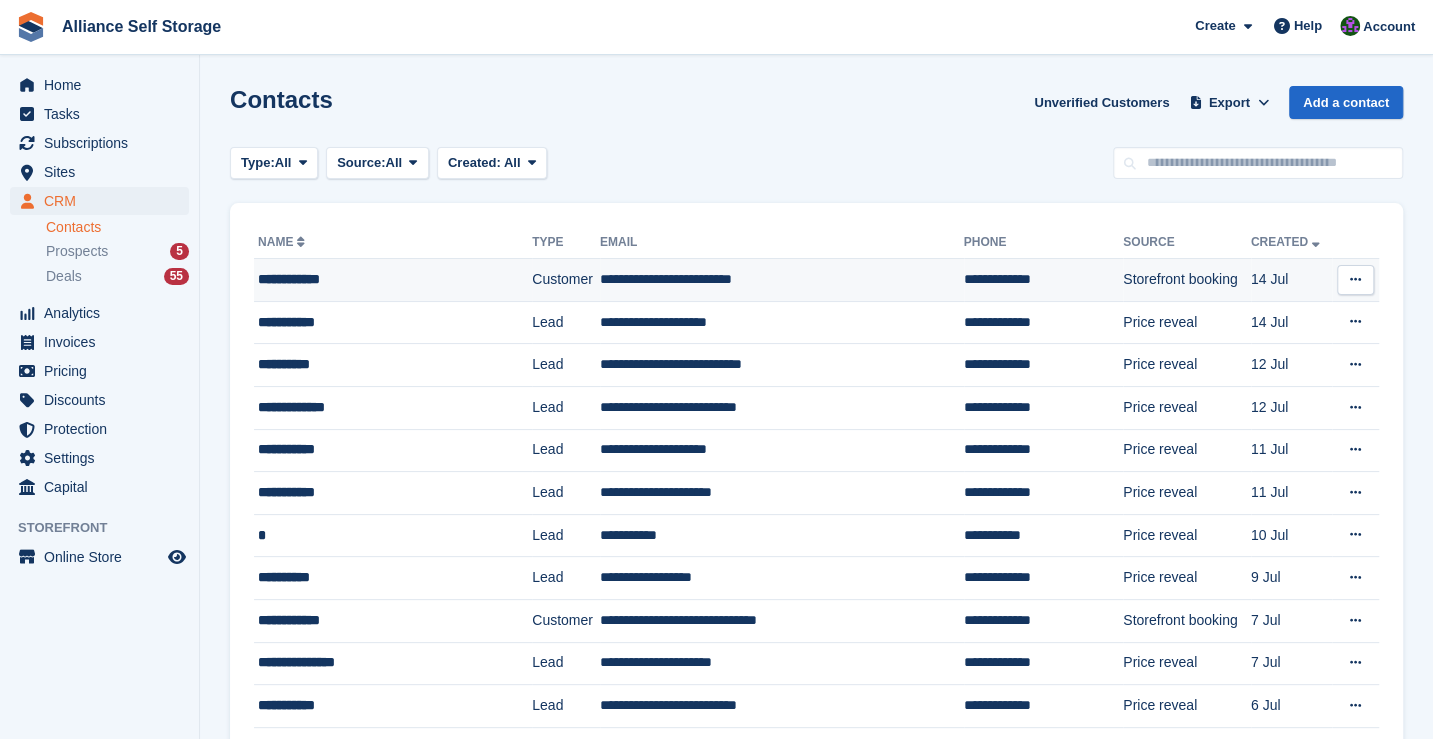 click on "**********" at bounding box center [393, 280] 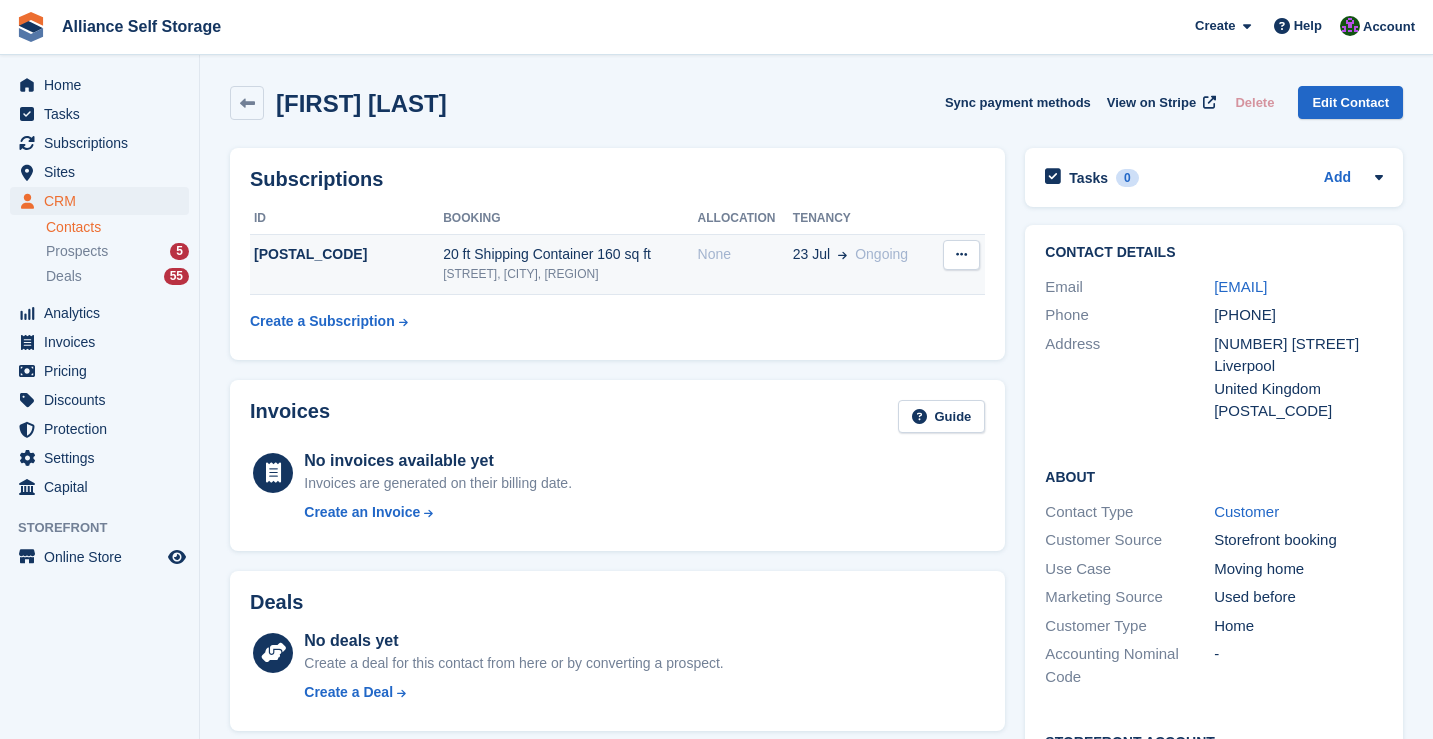 scroll, scrollTop: 0, scrollLeft: 0, axis: both 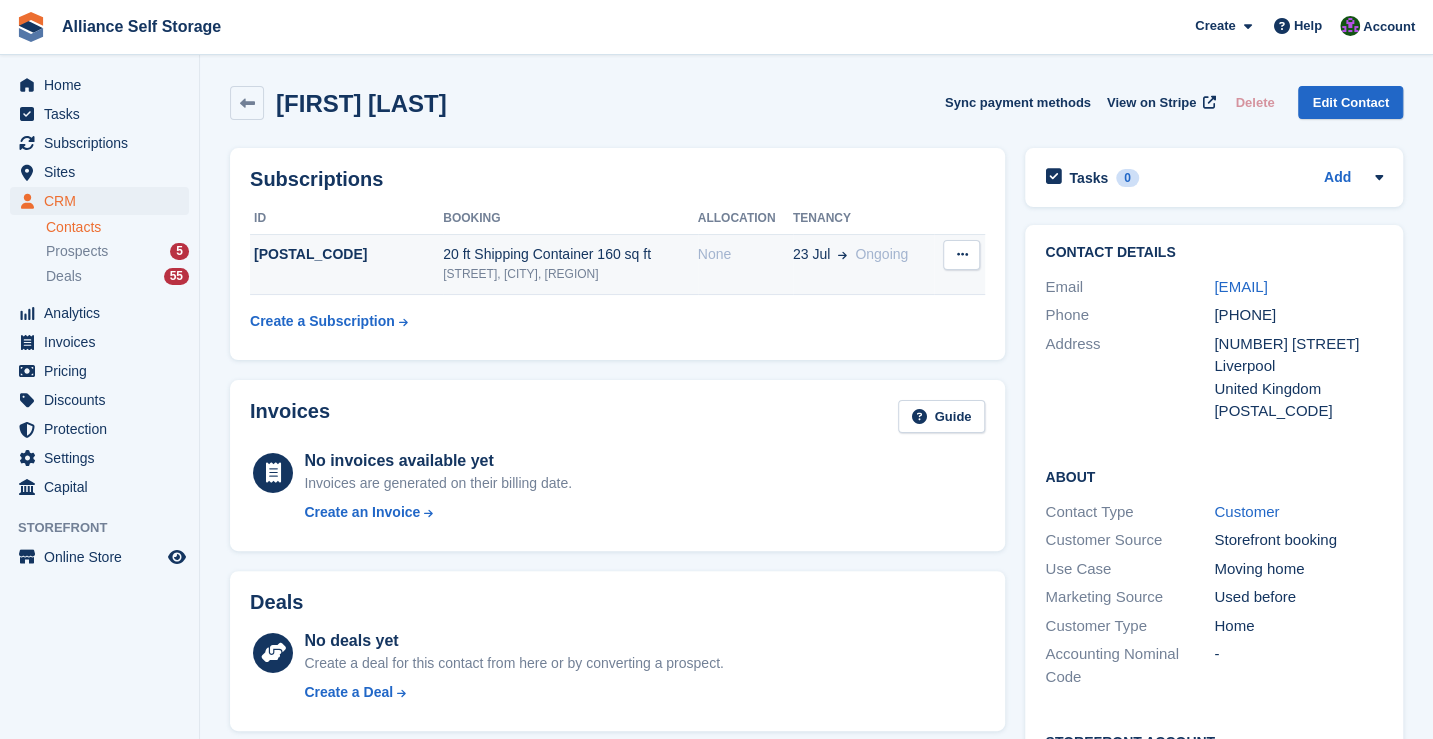 click at bounding box center [961, 254] 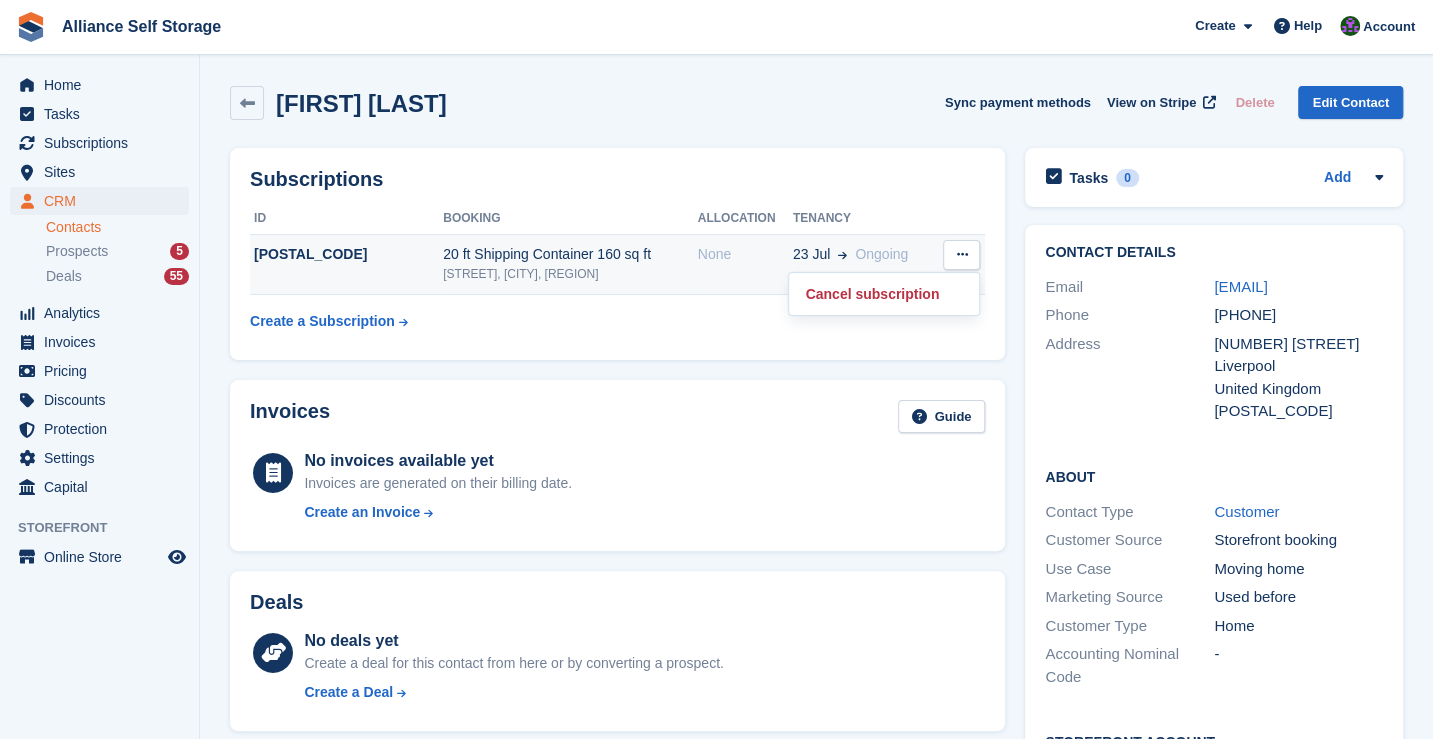 click on "None" at bounding box center (745, 254) 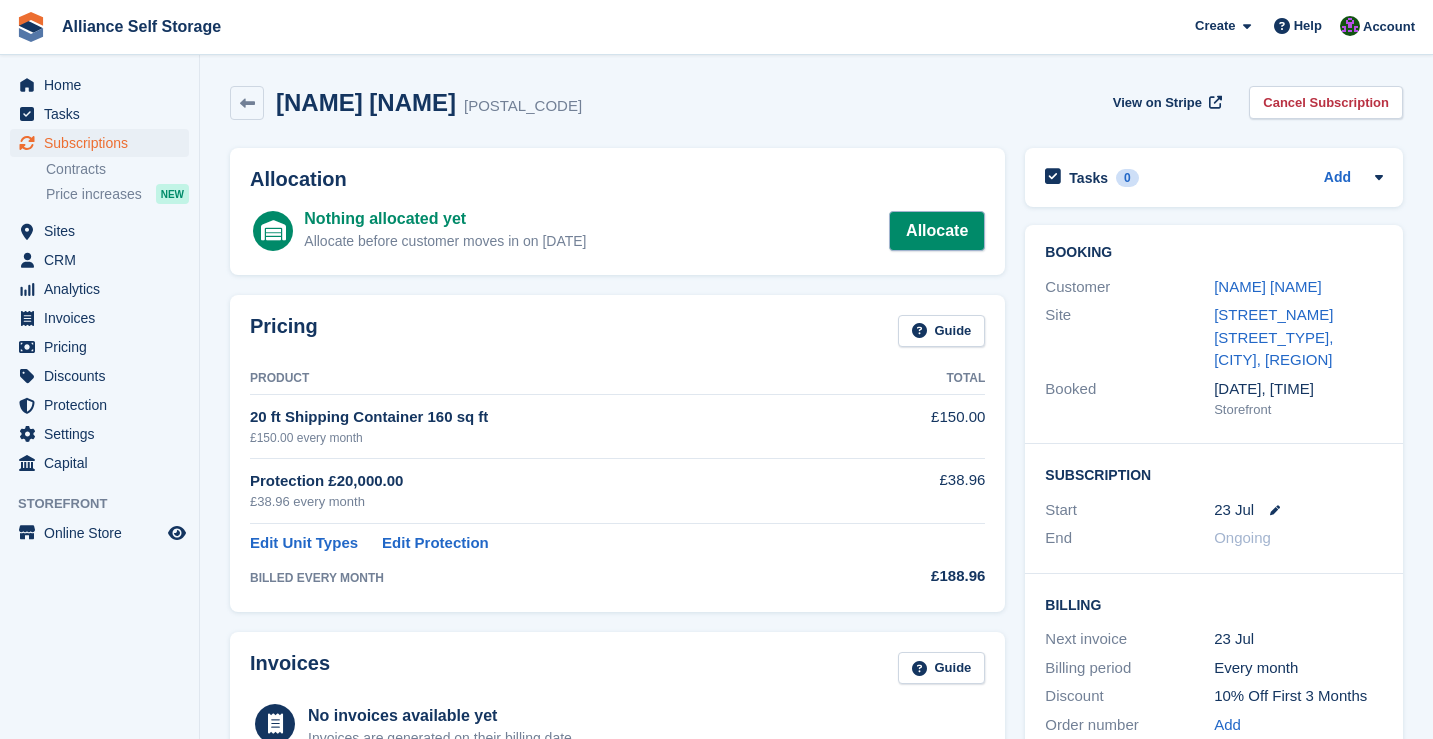 scroll, scrollTop: 0, scrollLeft: 0, axis: both 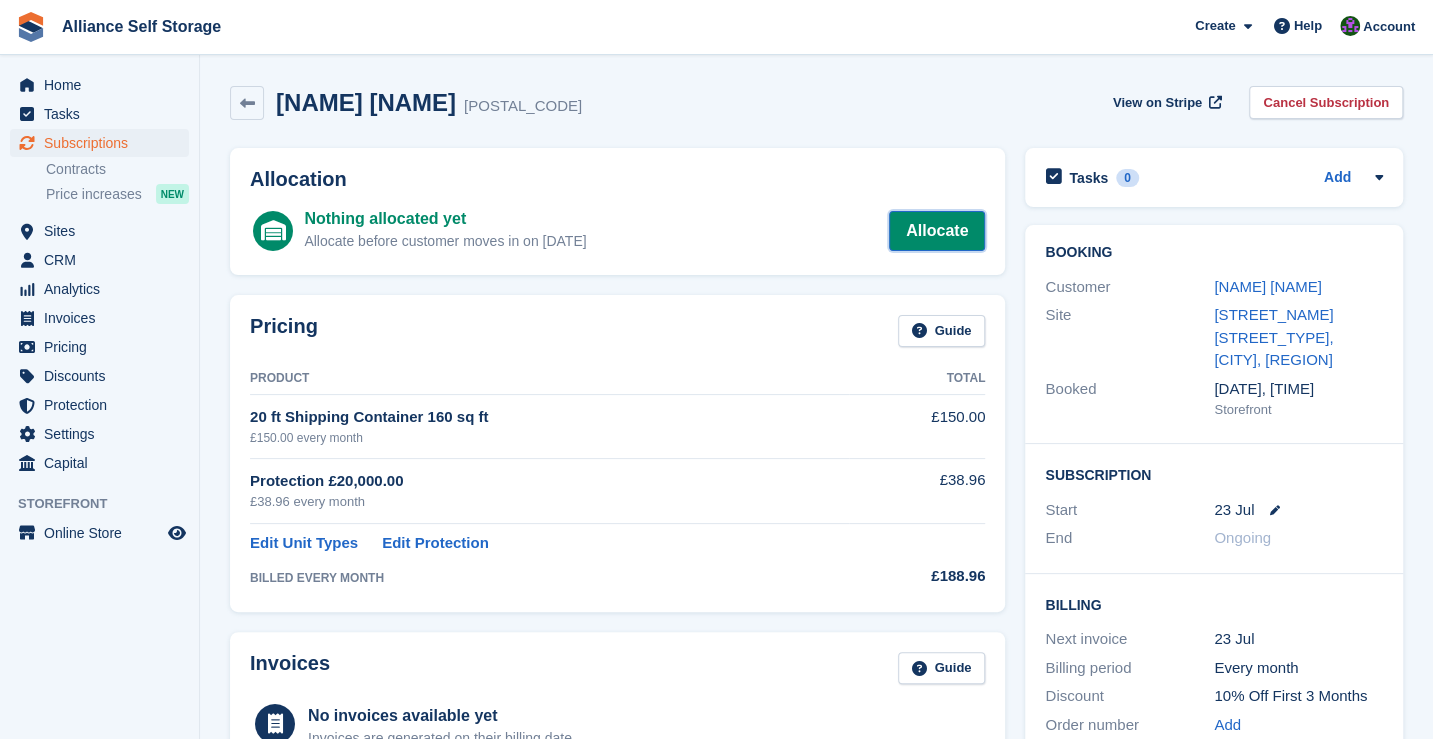 click on "Allocate" at bounding box center (937, 231) 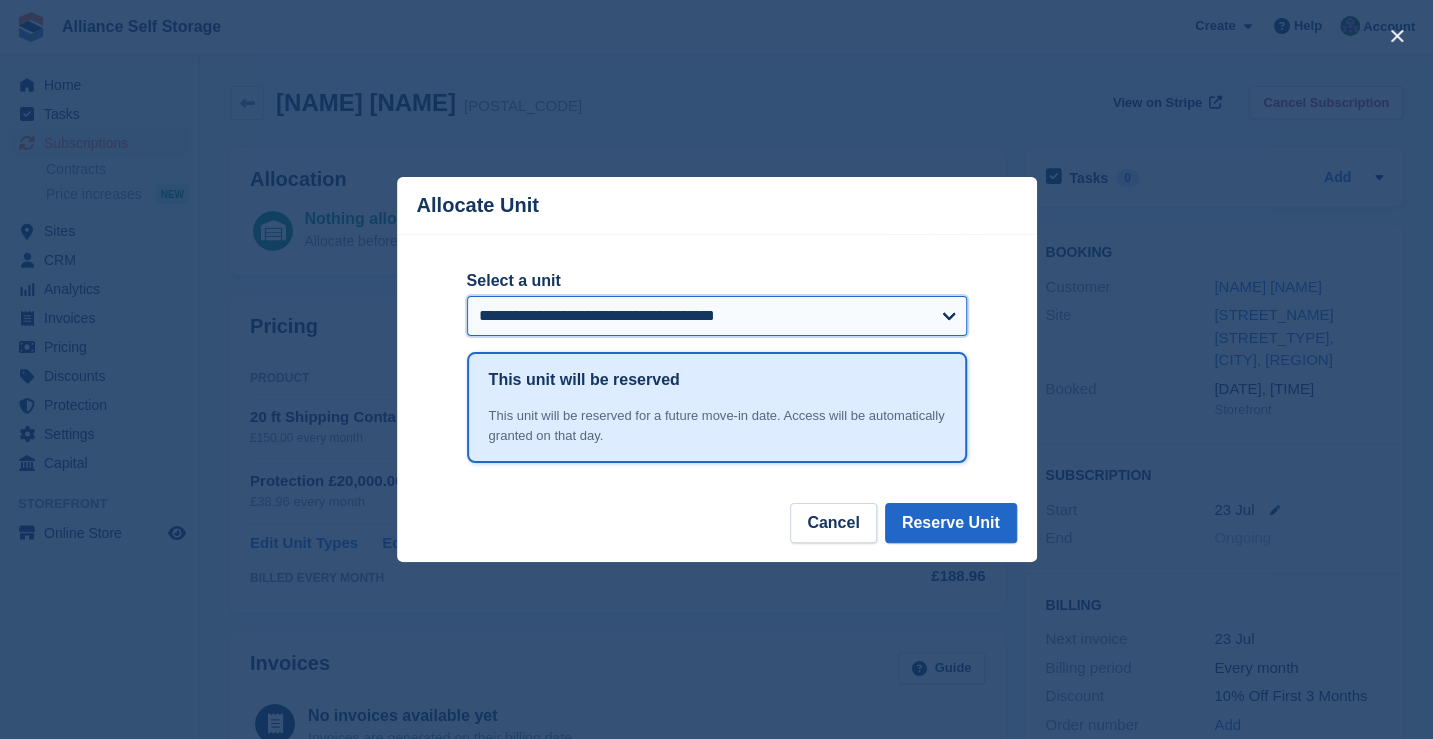 click on "**********" at bounding box center (717, 316) 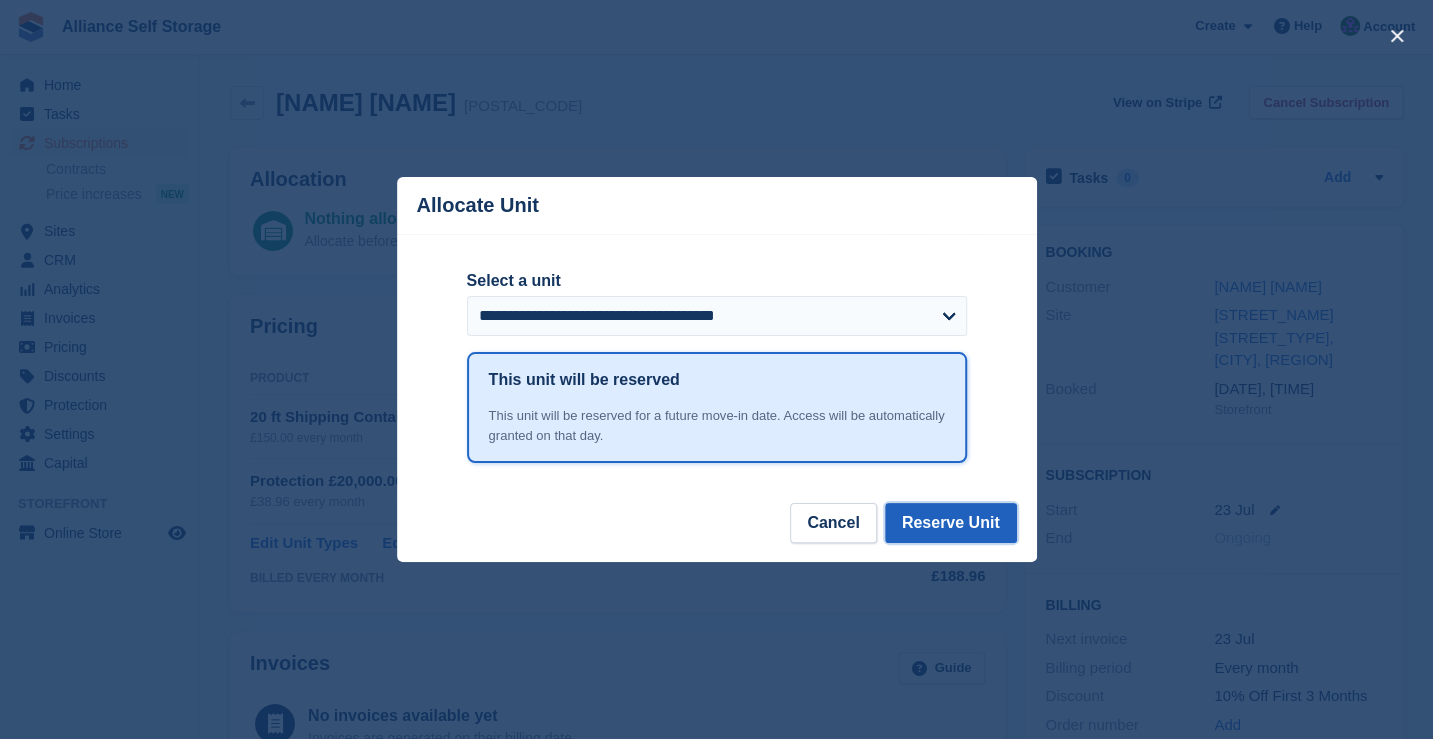 click on "Reserve Unit" at bounding box center (951, 523) 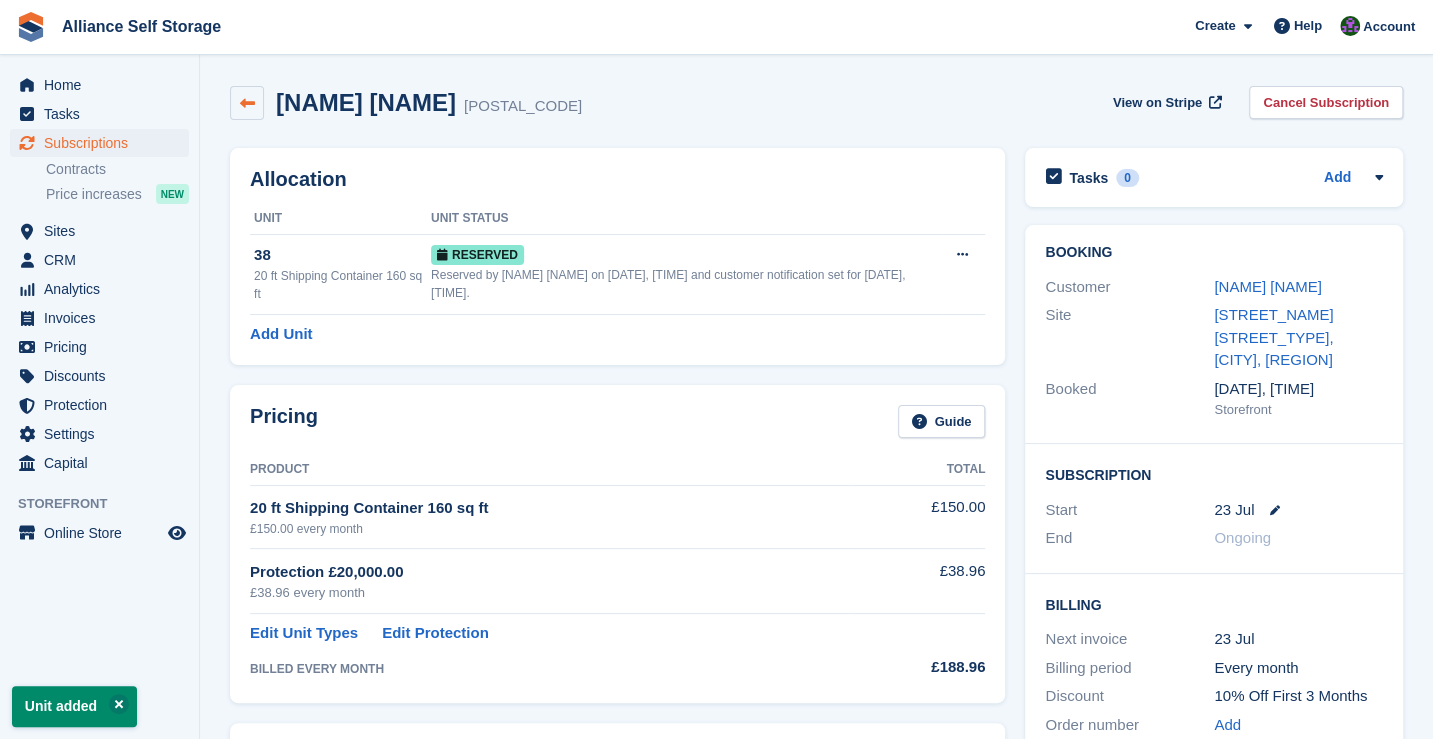 click at bounding box center [247, 103] 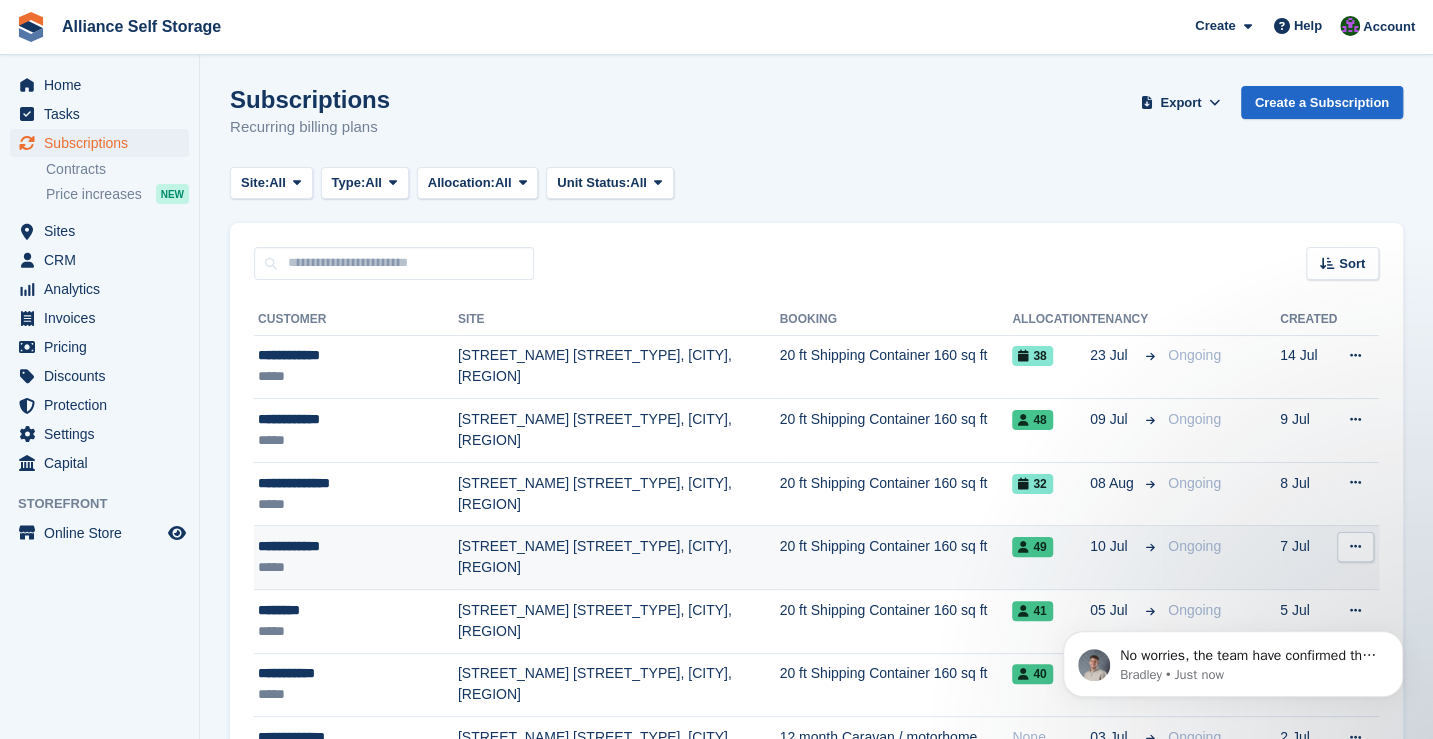 scroll, scrollTop: 0, scrollLeft: 0, axis: both 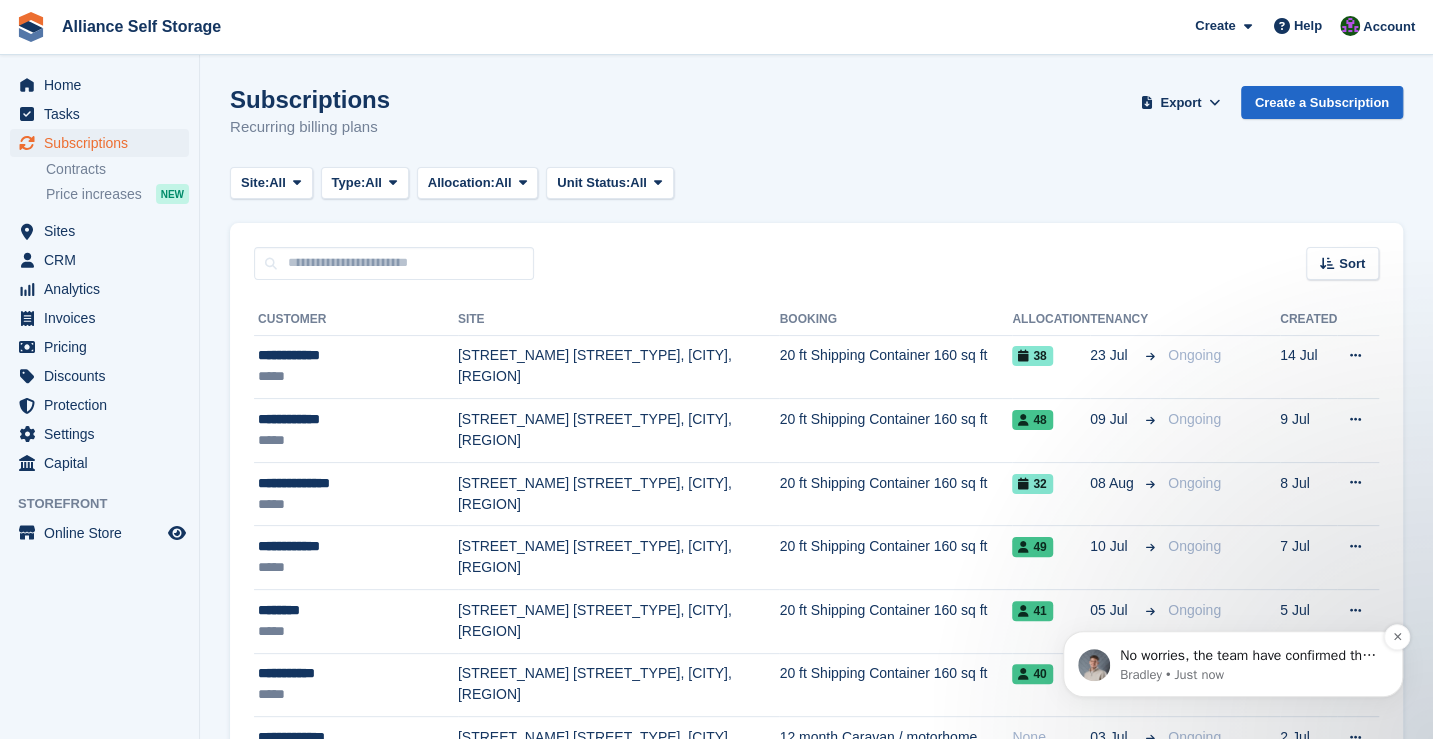 click on "No worries, the team have confirmed the site won't be deleted. Cheers" at bounding box center (1249, 656) 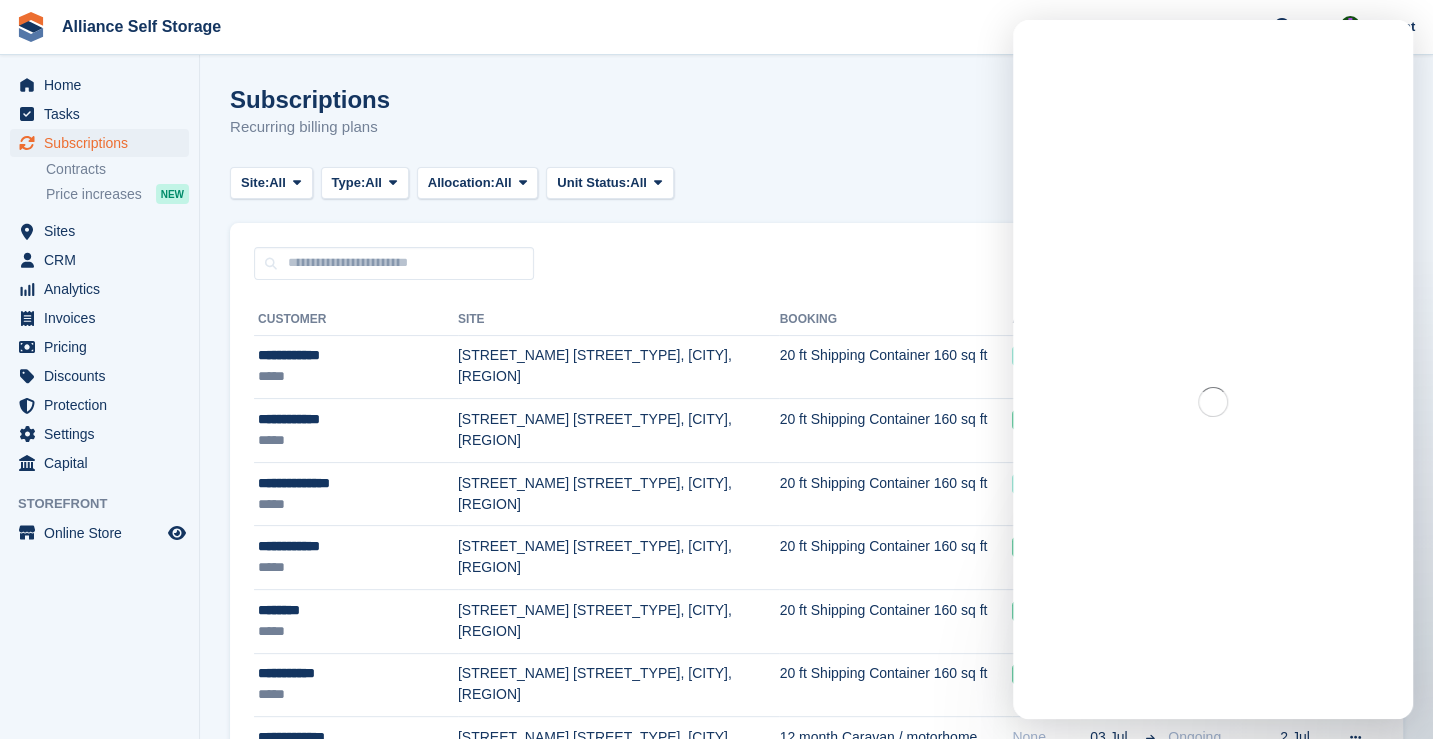 scroll, scrollTop: 0, scrollLeft: 0, axis: both 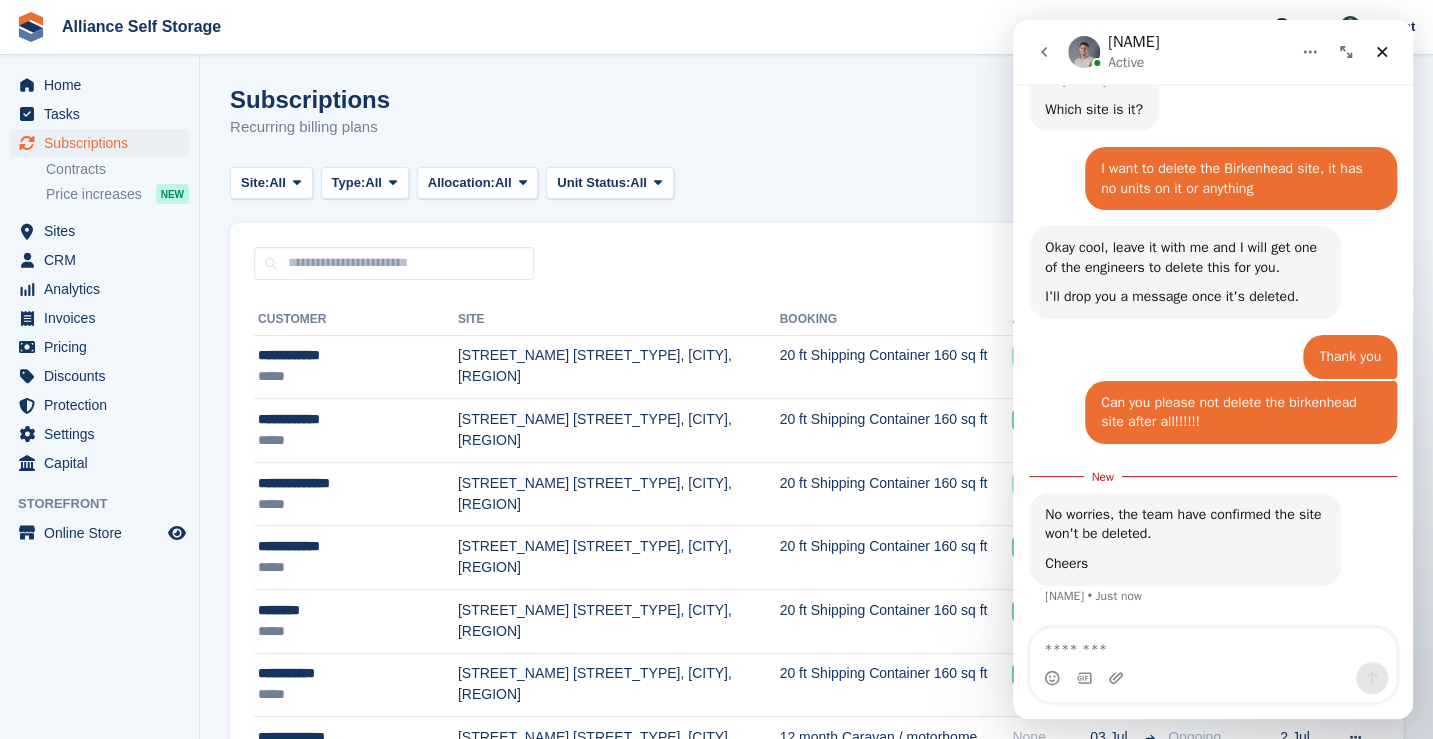 click at bounding box center [1213, 645] 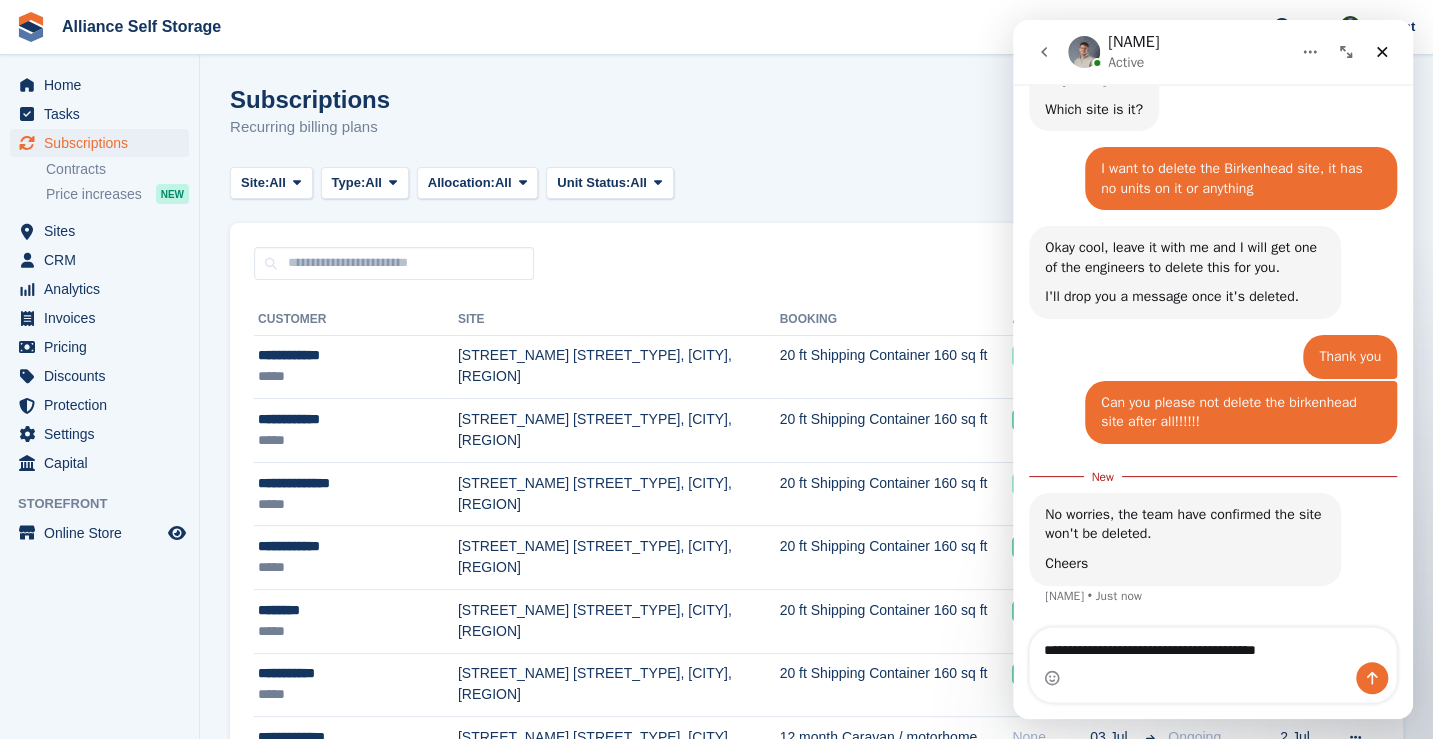 click at bounding box center (1213, 678) 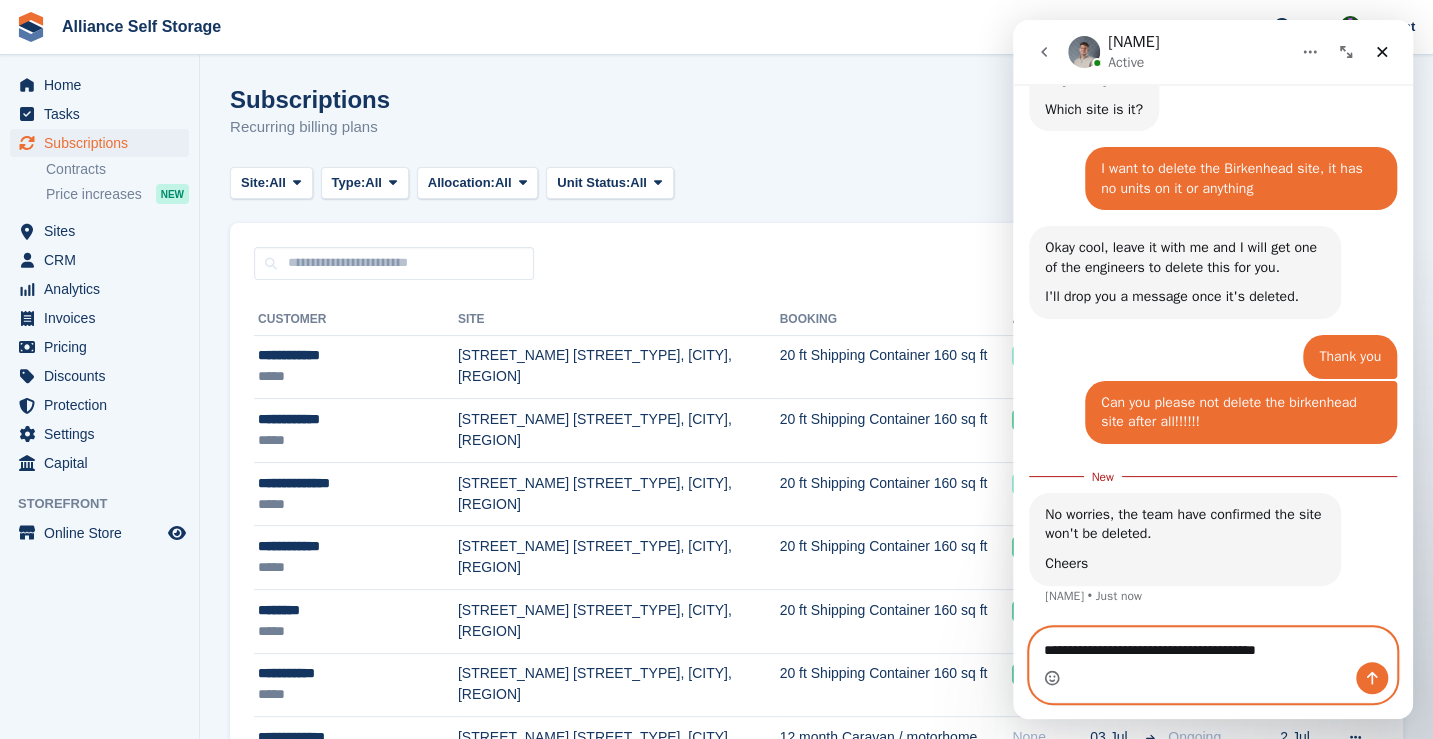 click 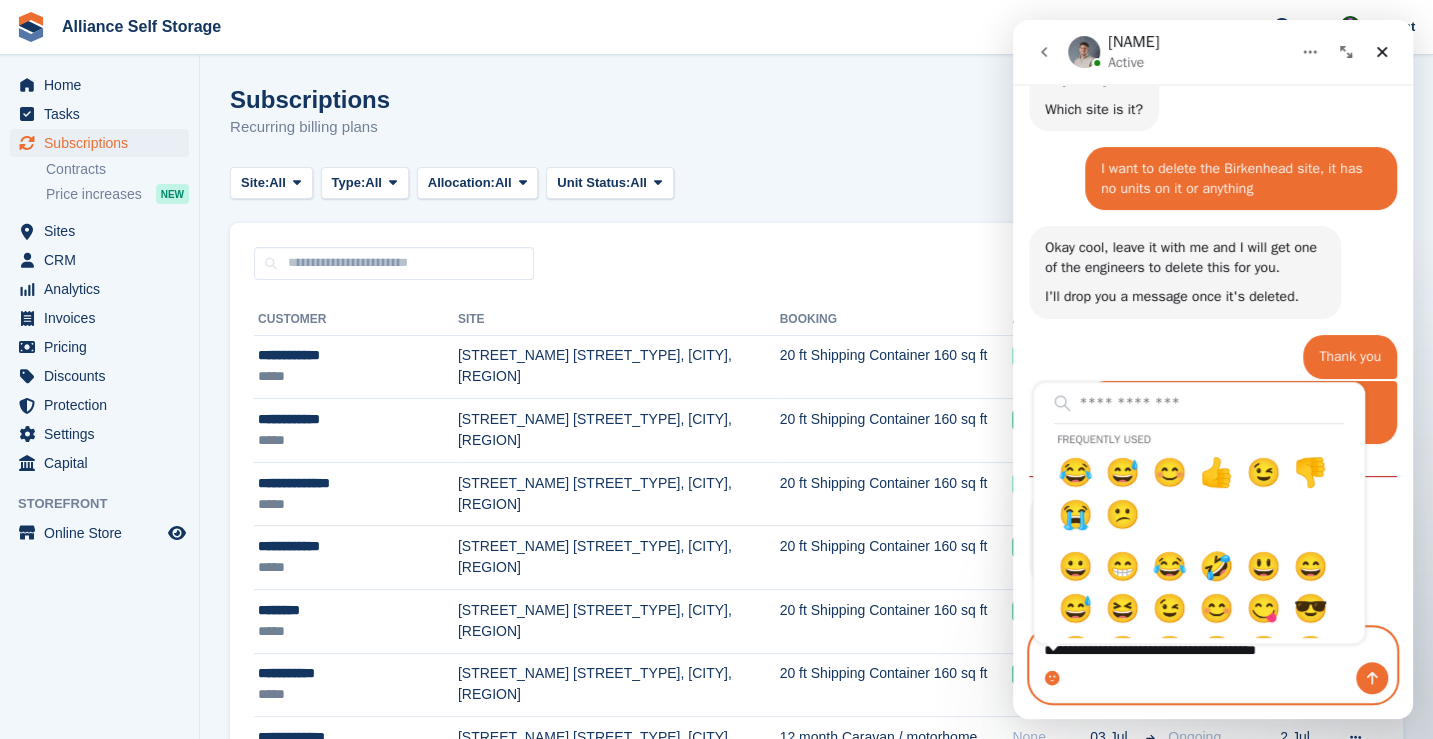 click on "**********" at bounding box center [1213, 645] 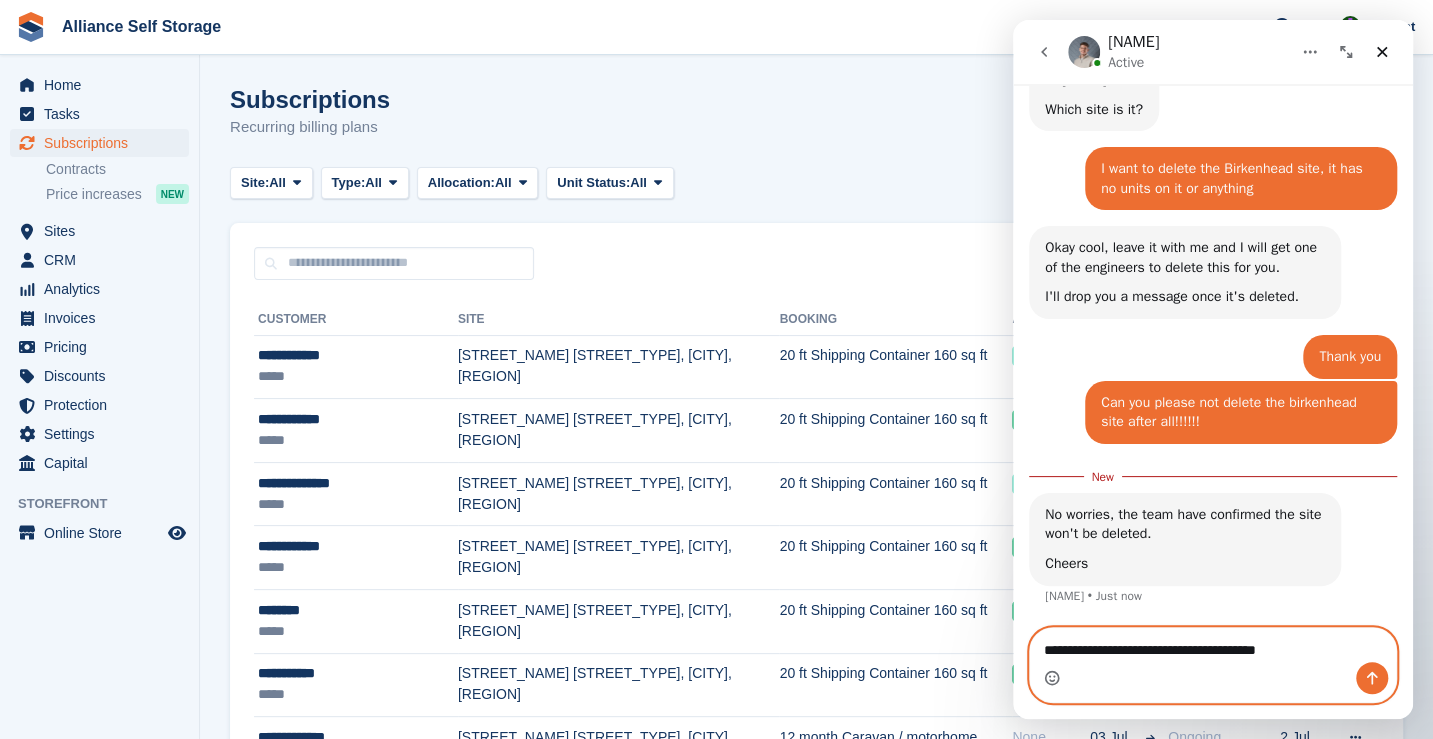 click 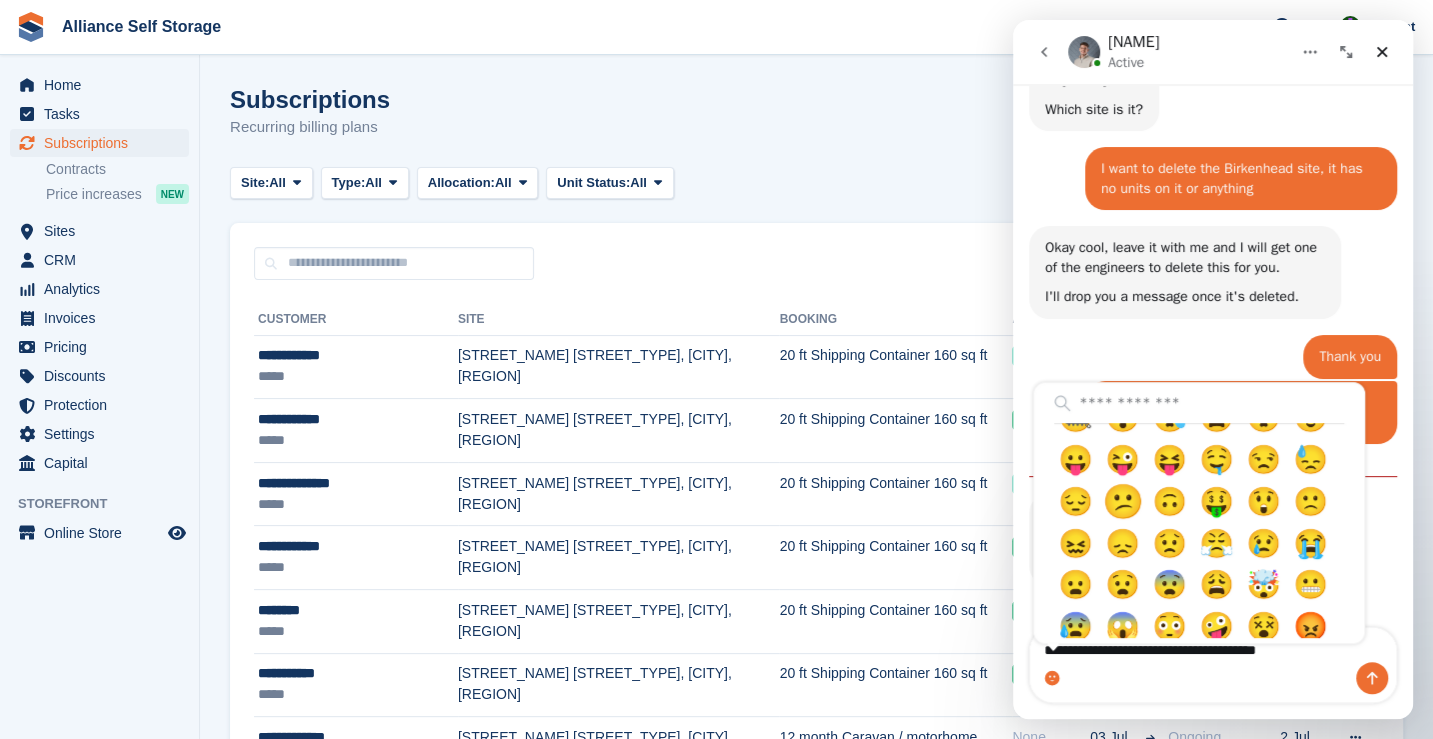 scroll, scrollTop: 500, scrollLeft: 0, axis: vertical 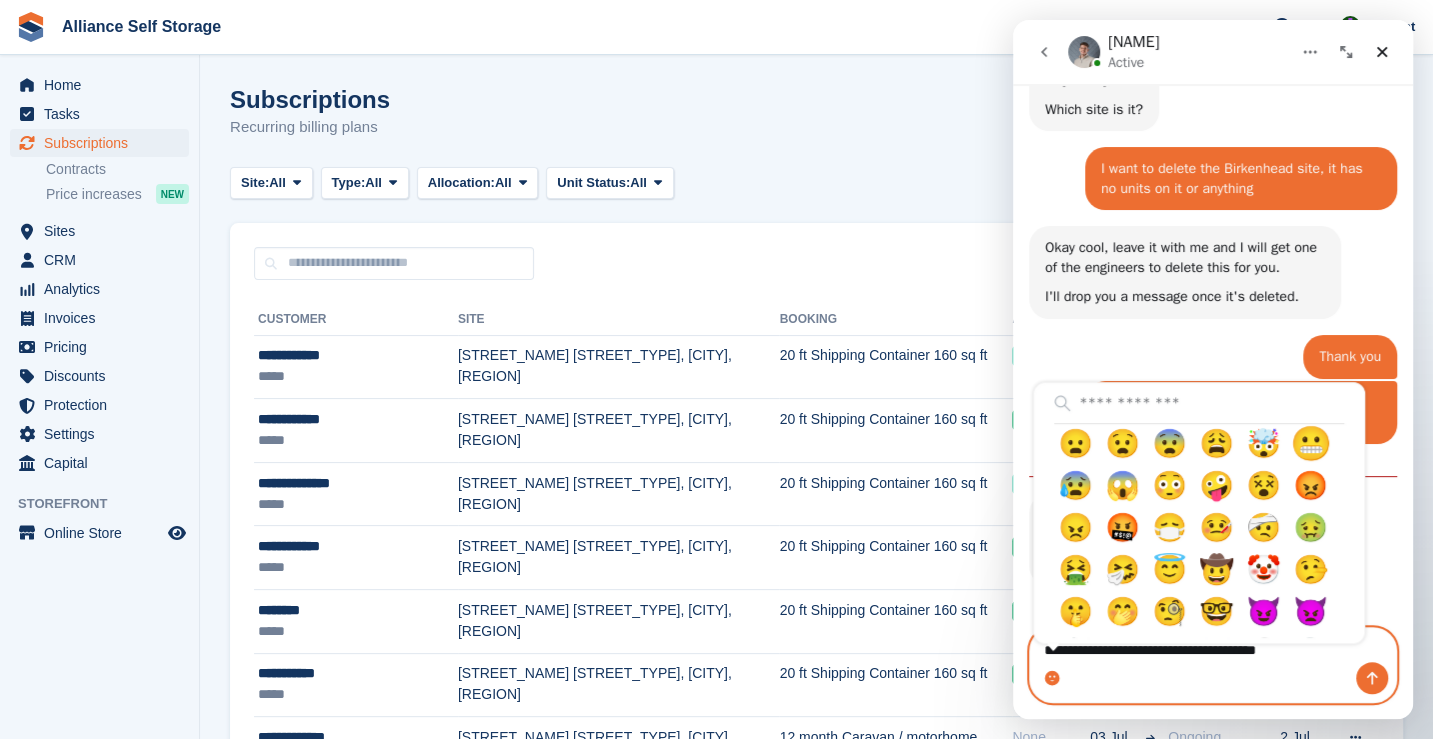 type on "**********" 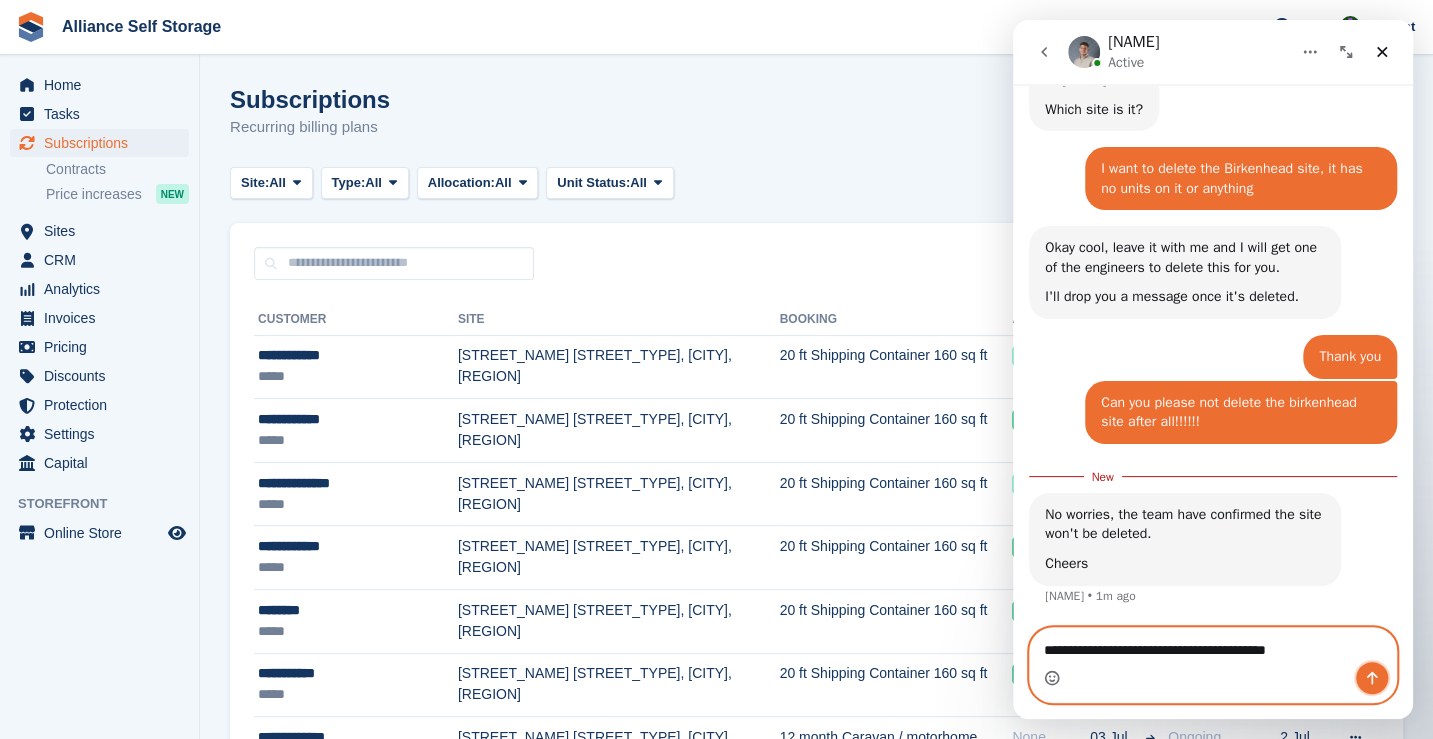 click 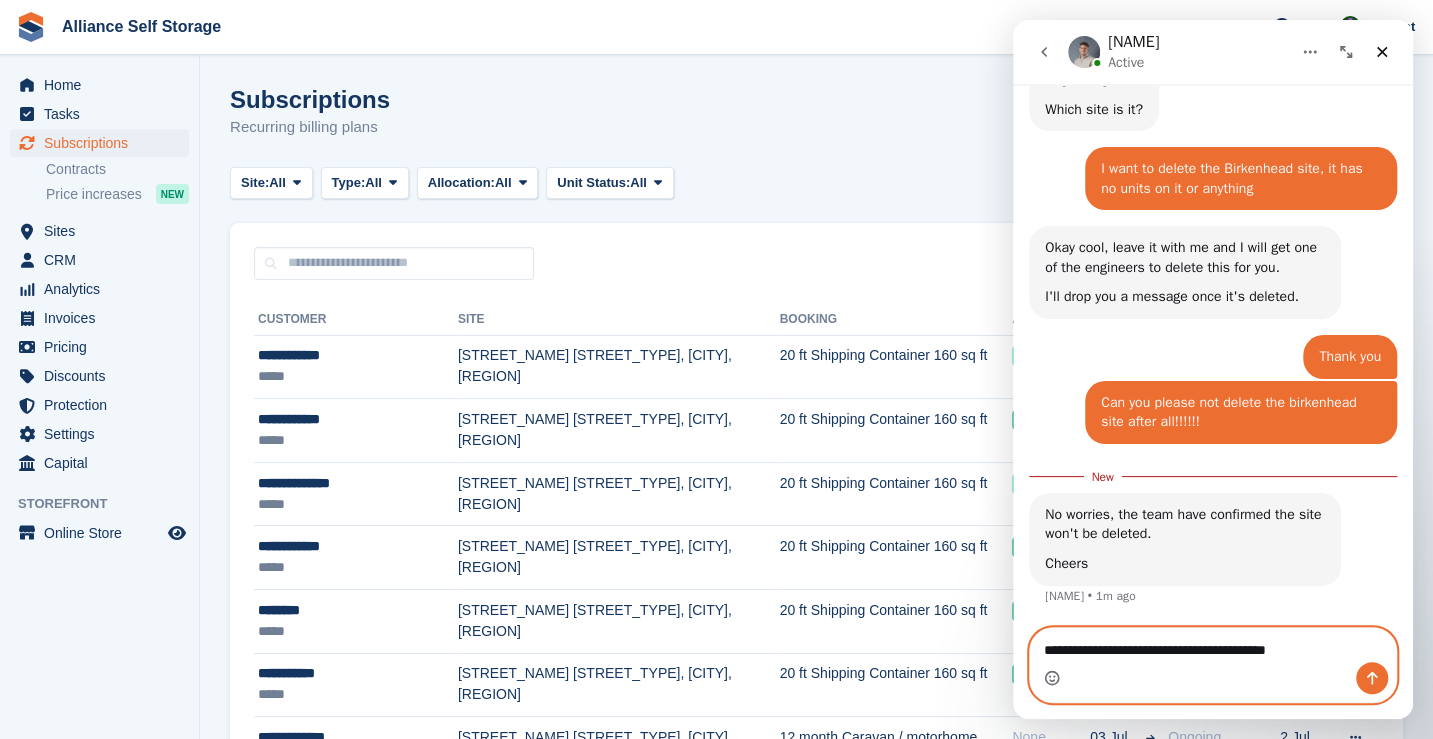 type 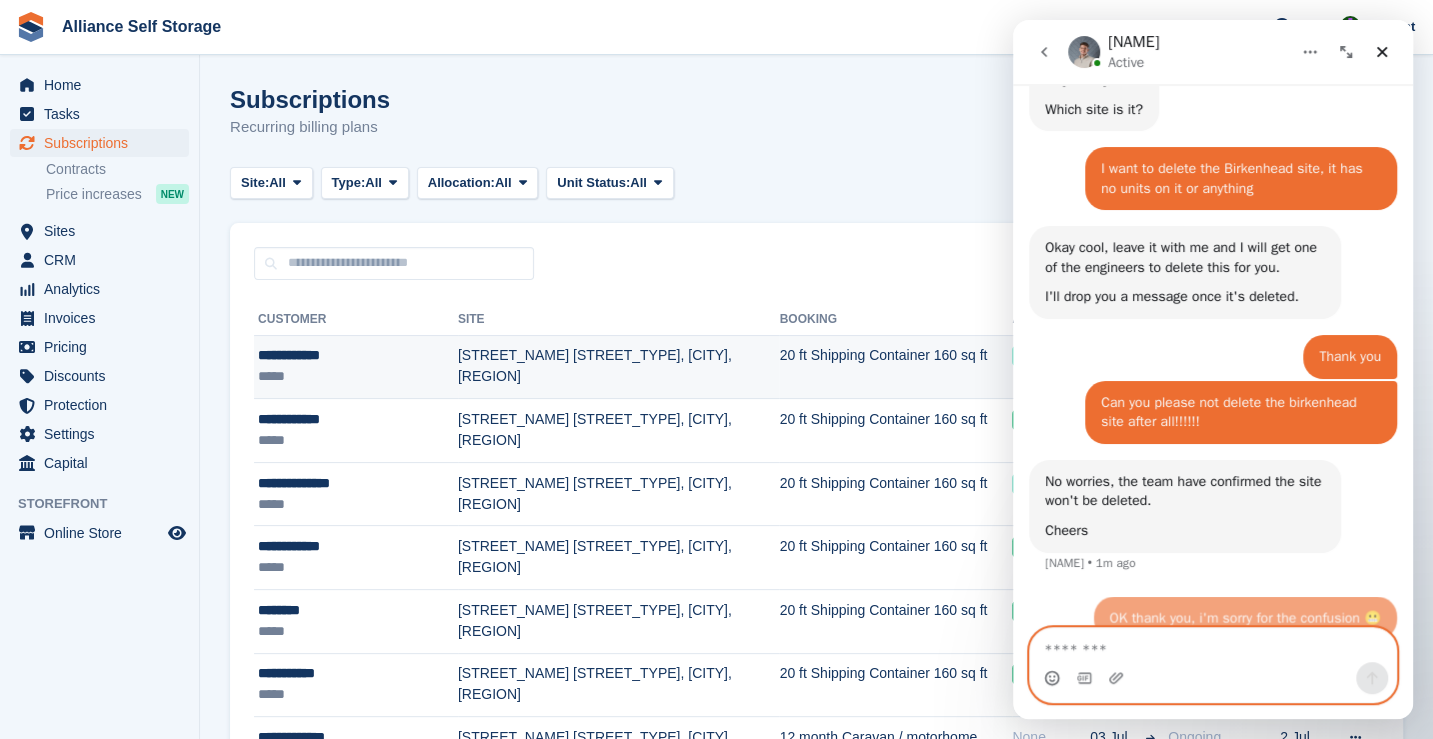 scroll, scrollTop: 2, scrollLeft: 0, axis: vertical 